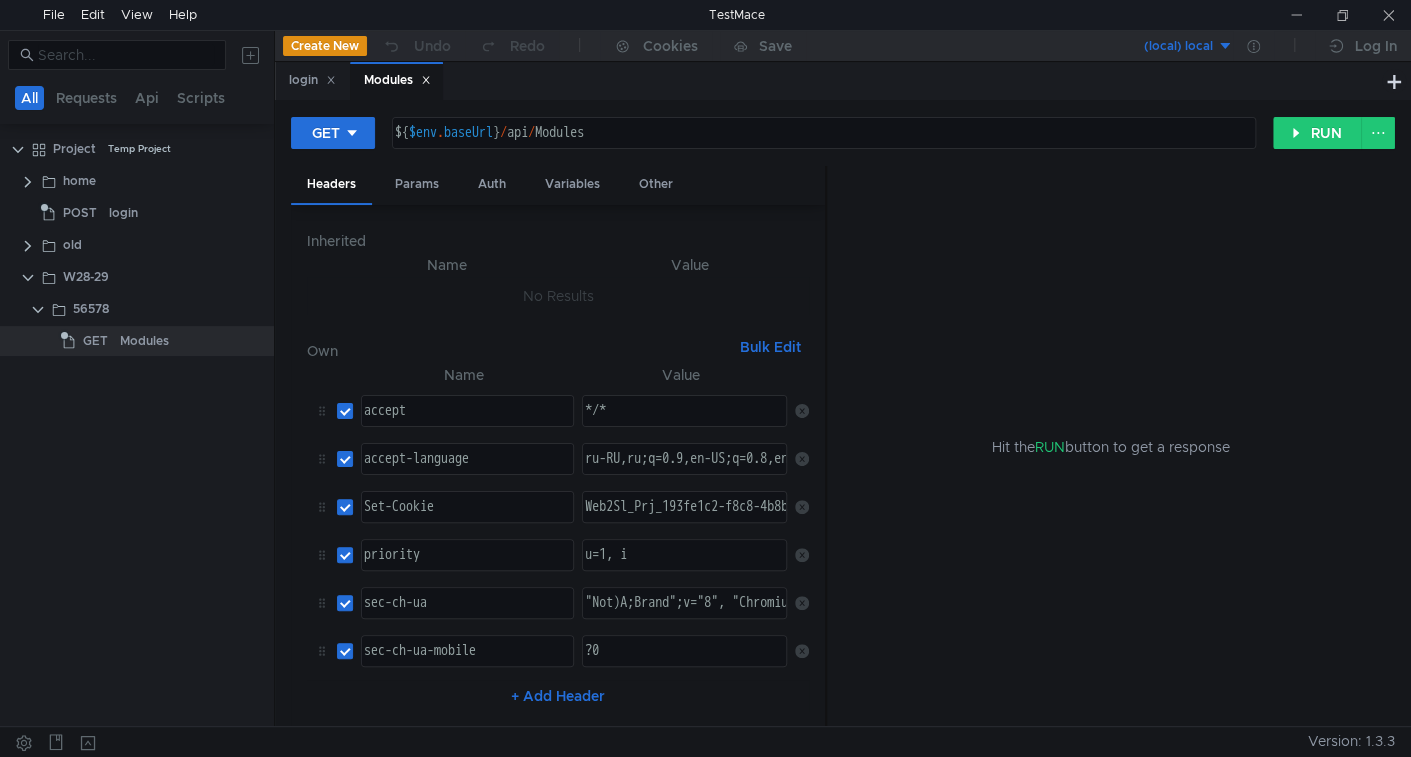 scroll, scrollTop: 0, scrollLeft: 0, axis: both 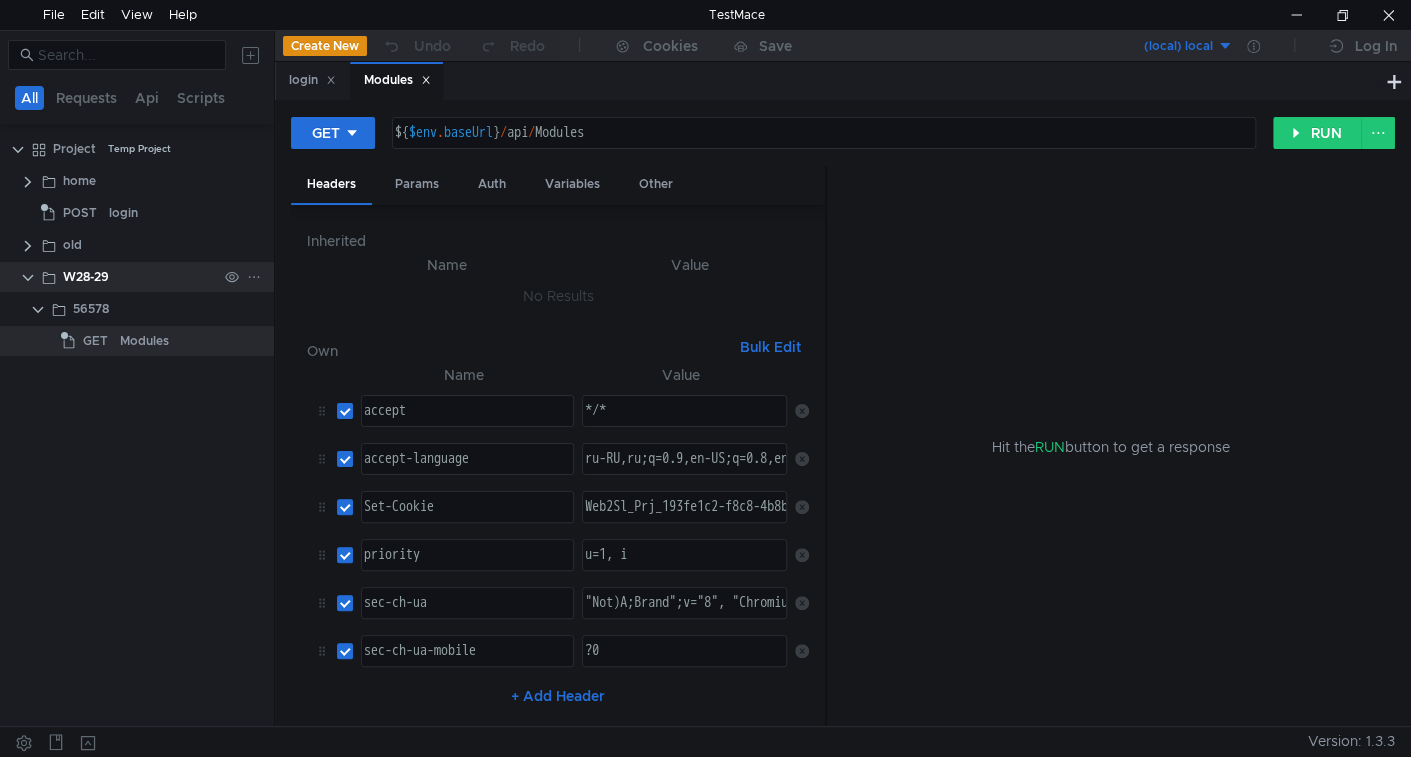 click at bounding box center (254, 277) 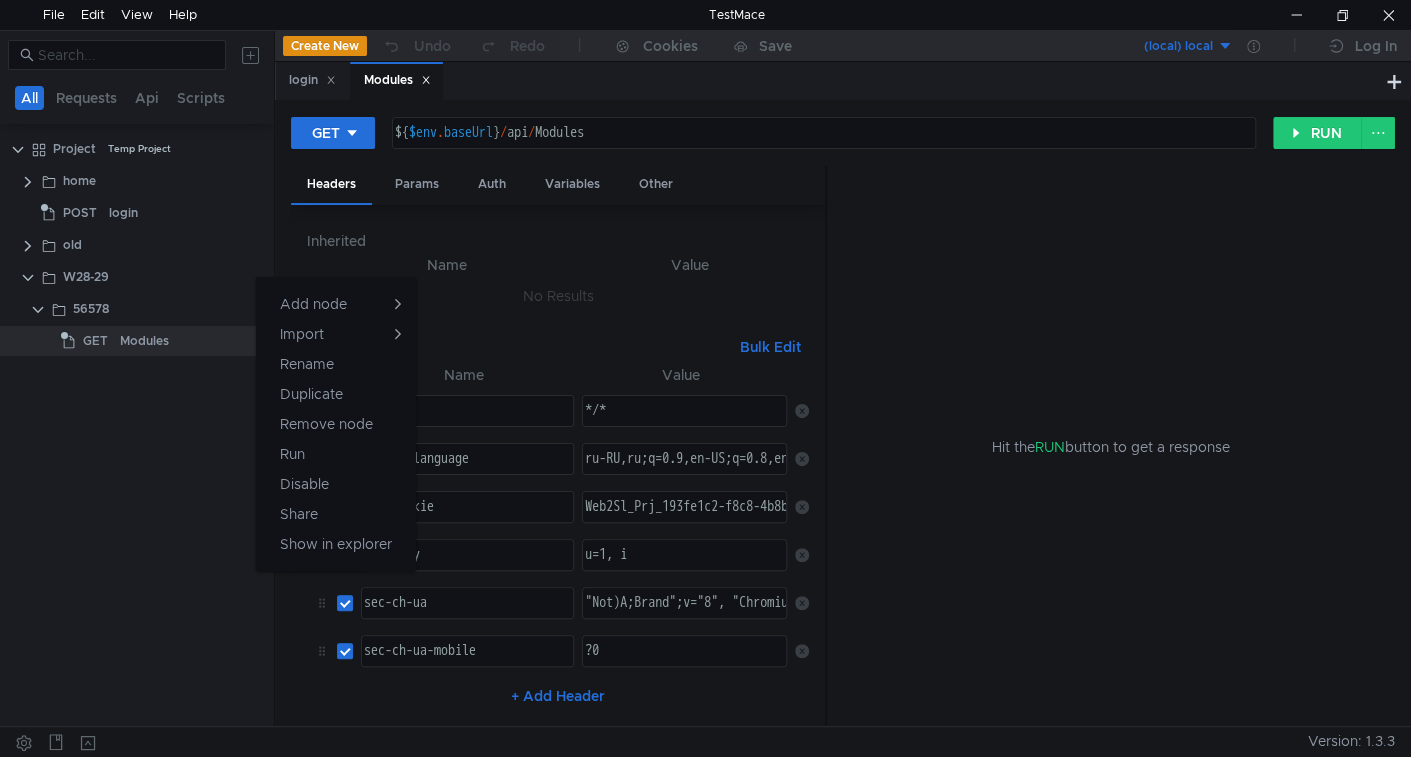 click at bounding box center [705, 378] 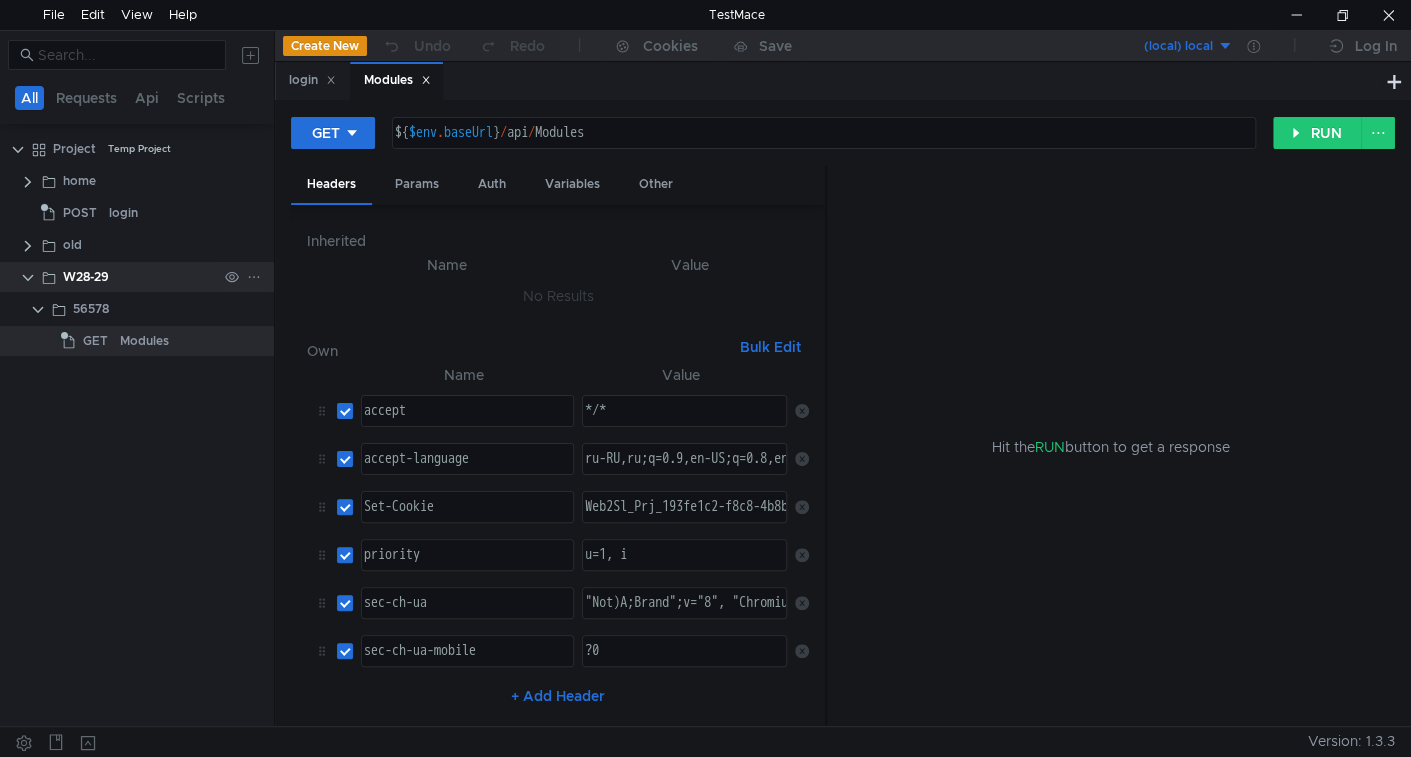 click at bounding box center [254, 277] 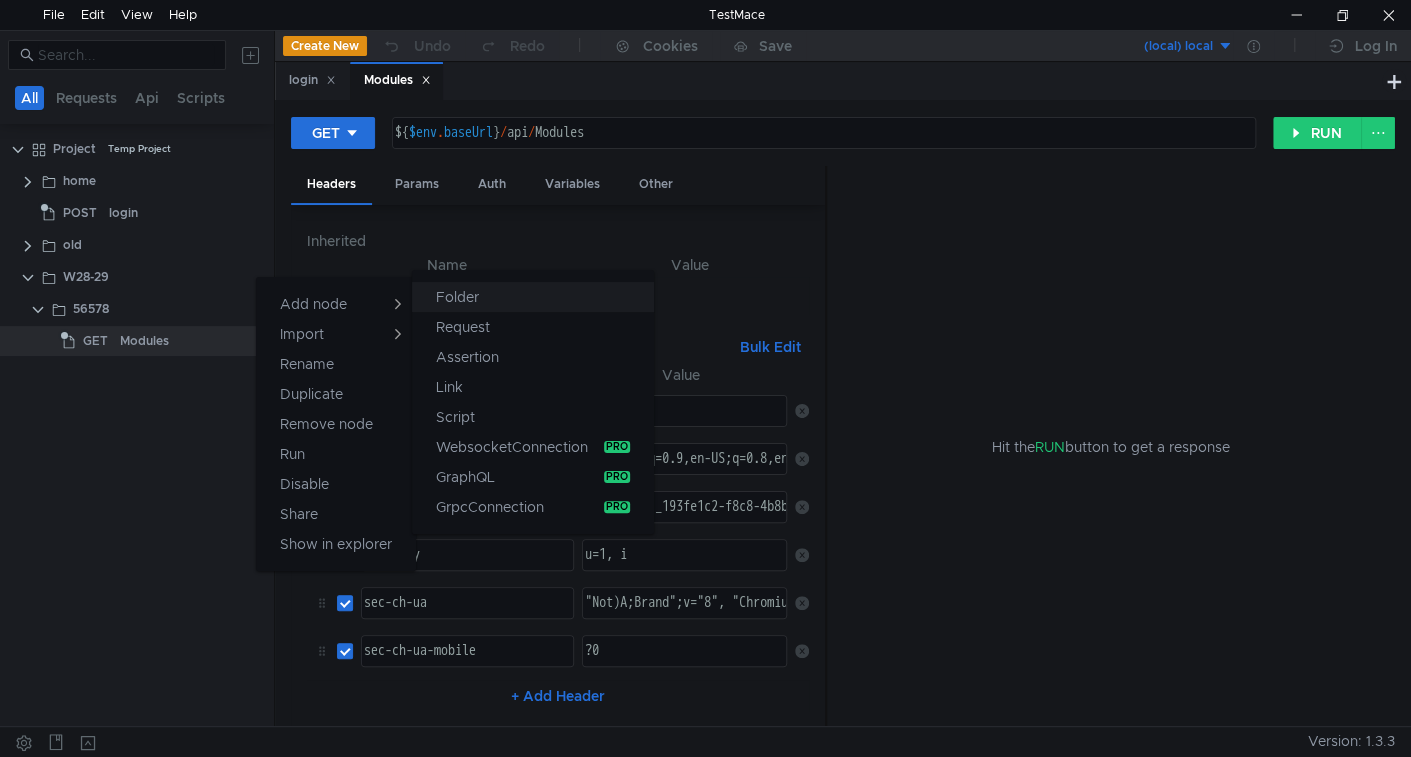 click on "Folder" at bounding box center [457, 297] 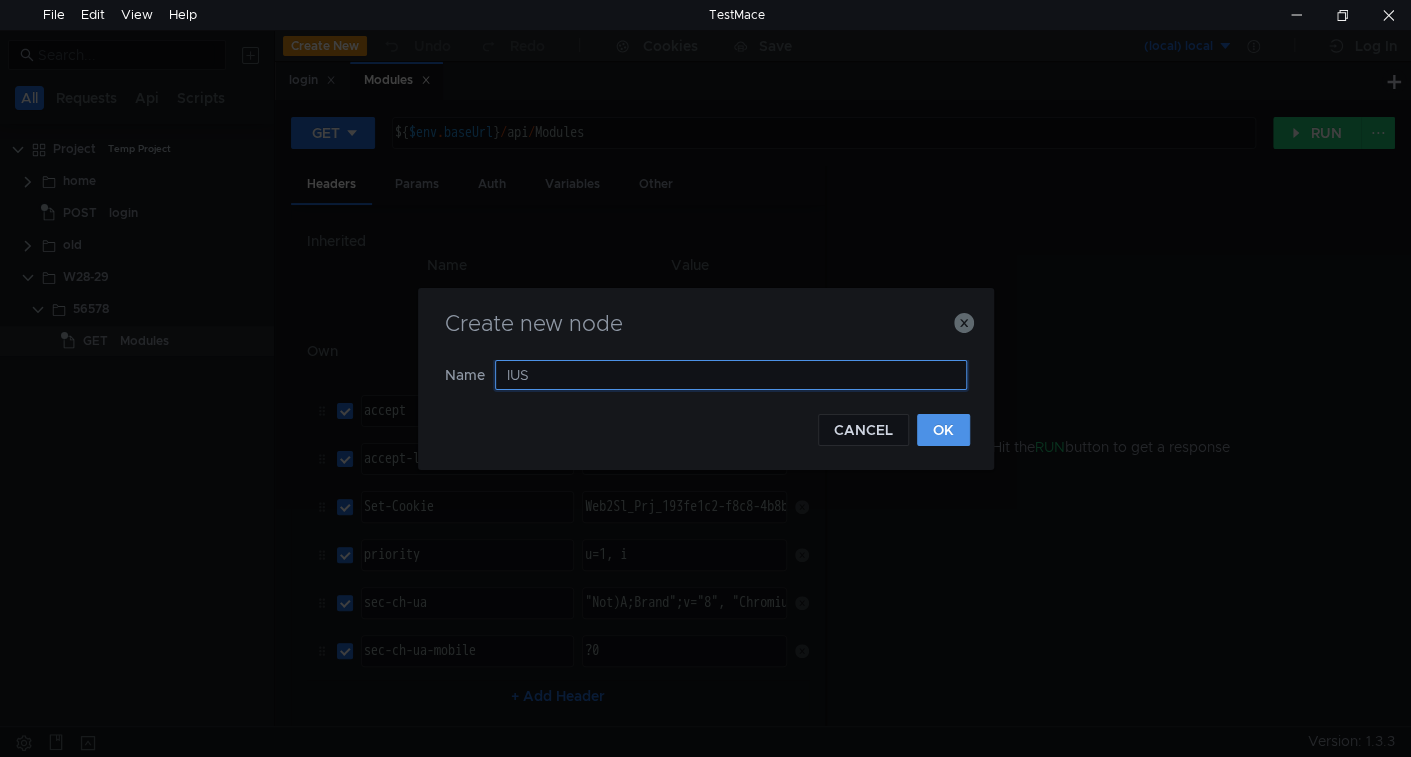 type on "IUS" 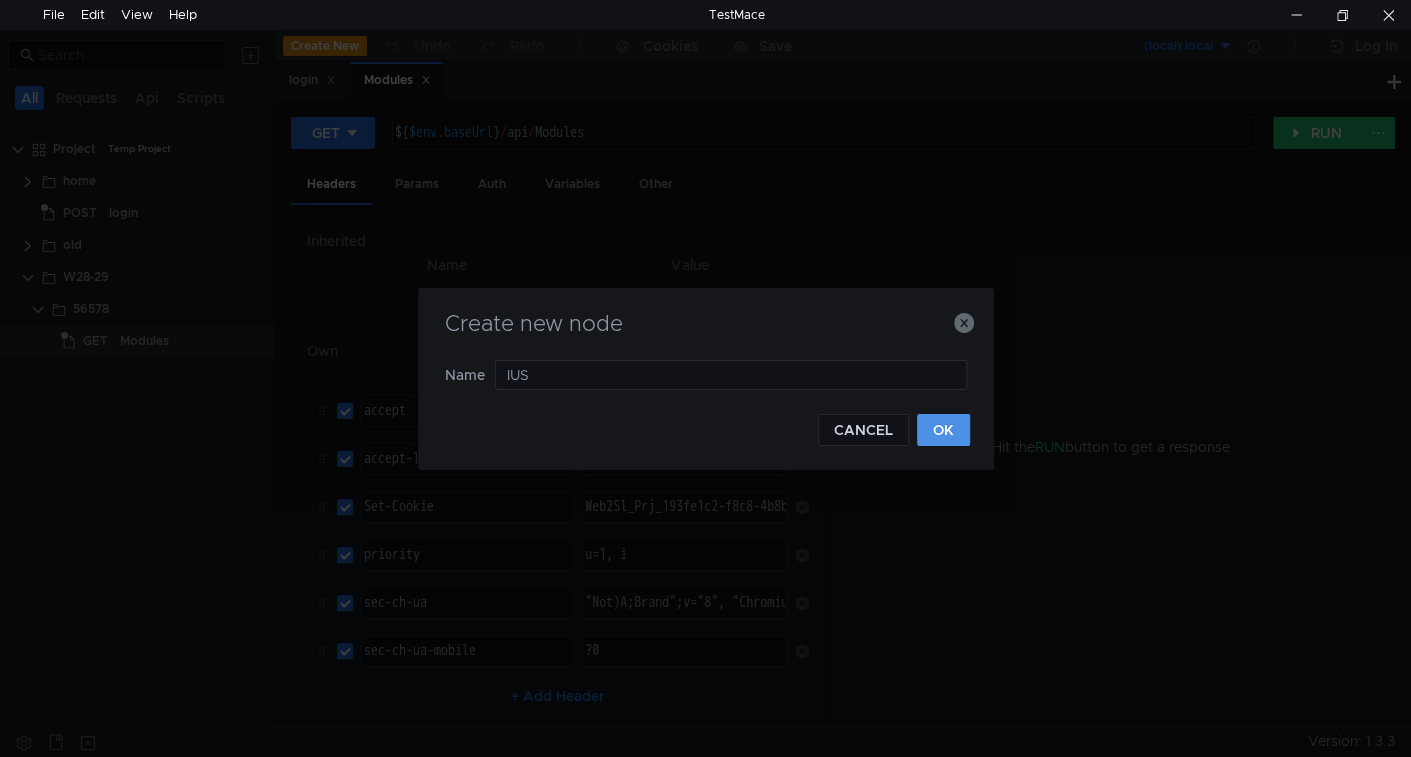 click on "OK" at bounding box center [943, 430] 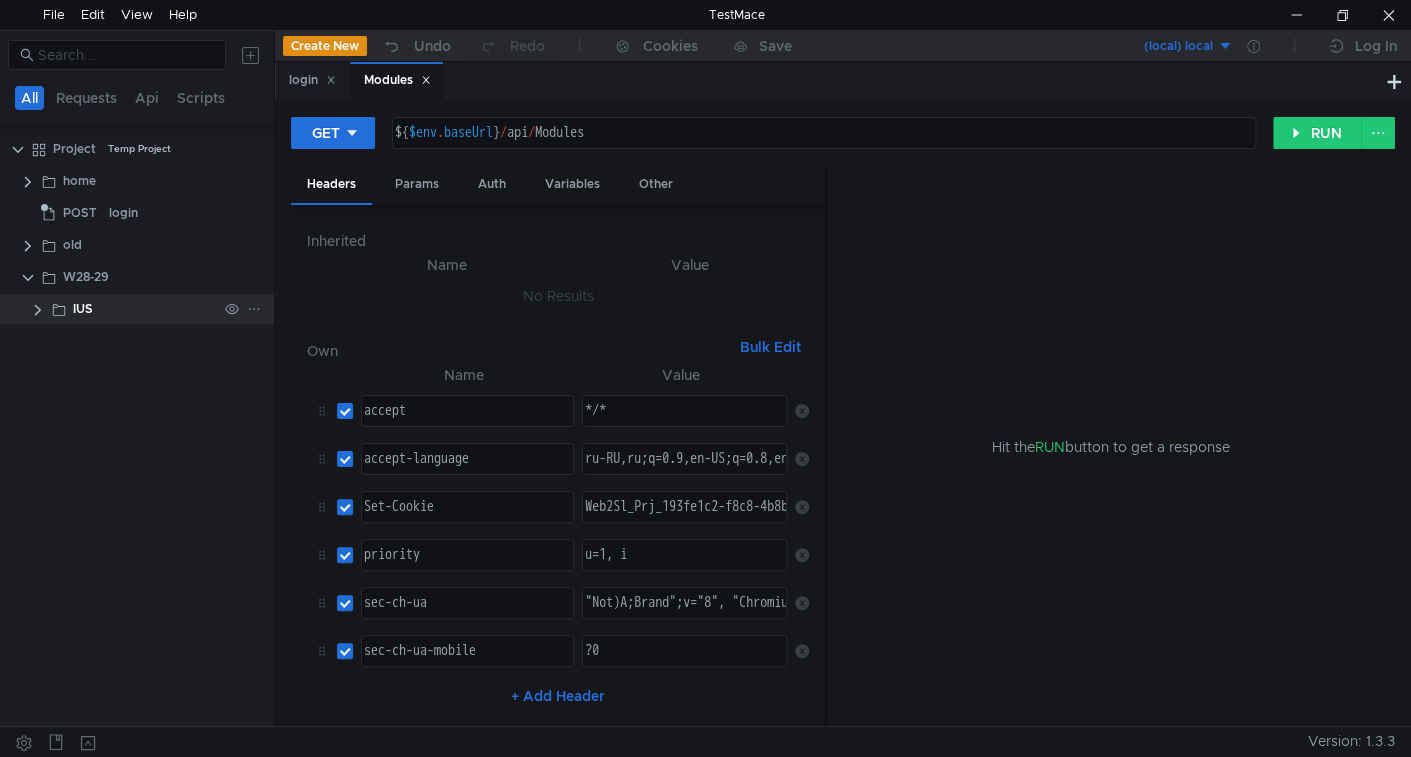 click at bounding box center (38, 310) 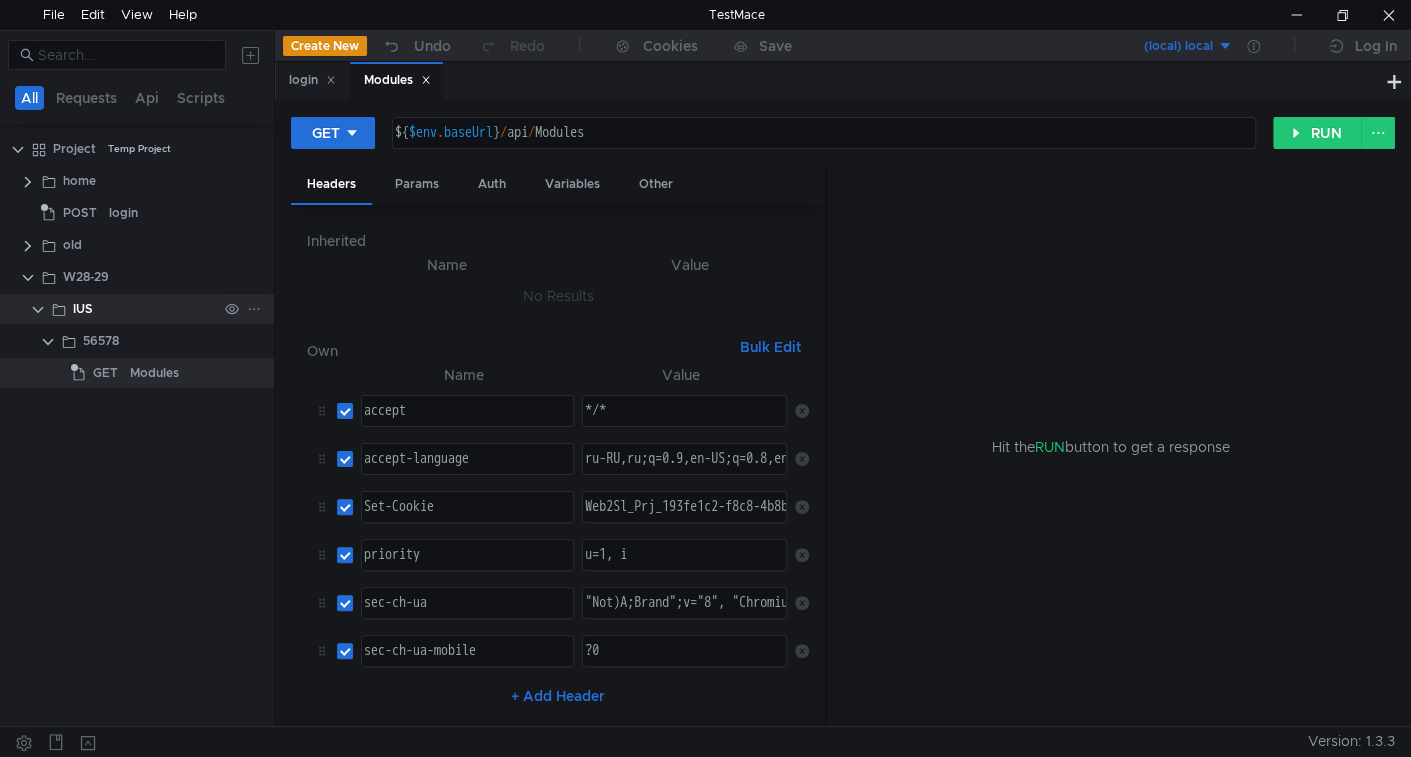 click at bounding box center [254, 309] 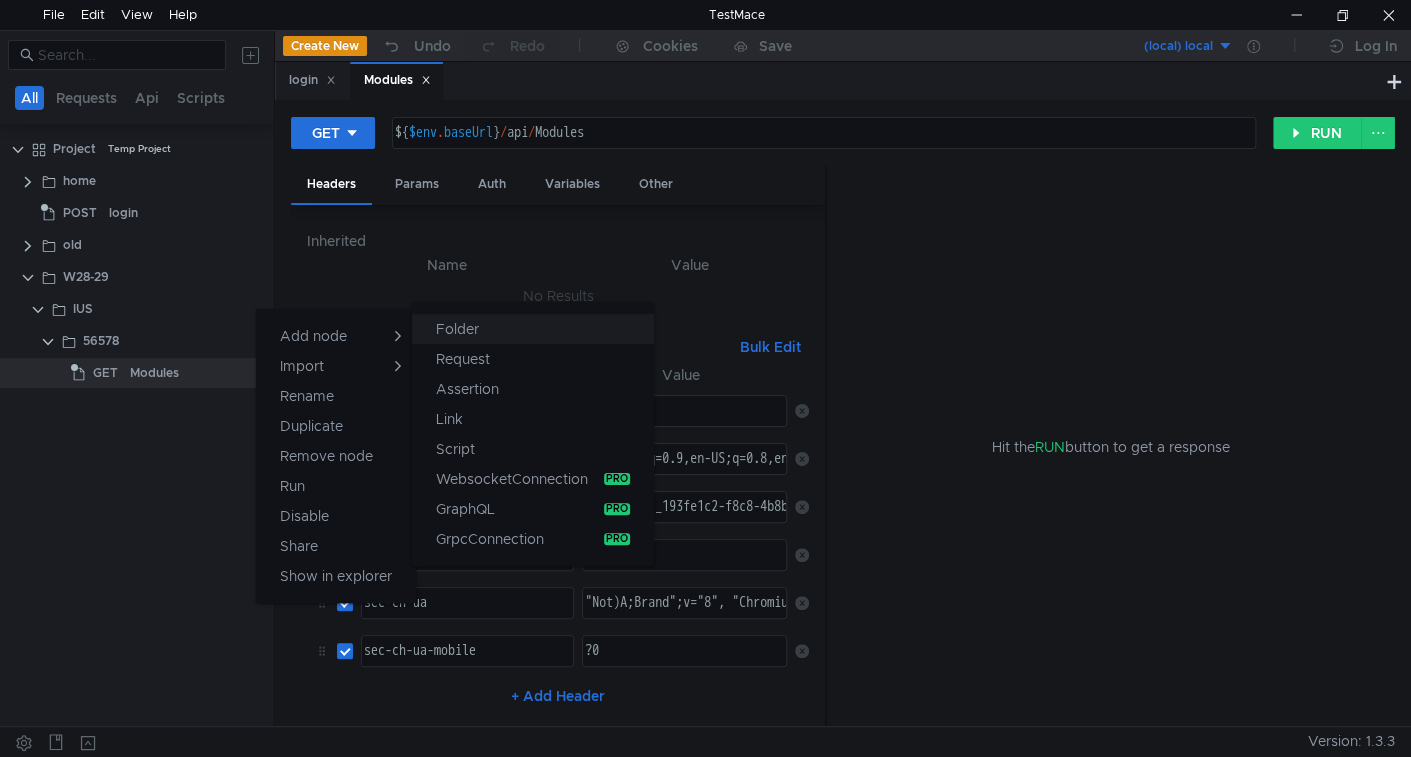 click on "Folder" at bounding box center (533, 329) 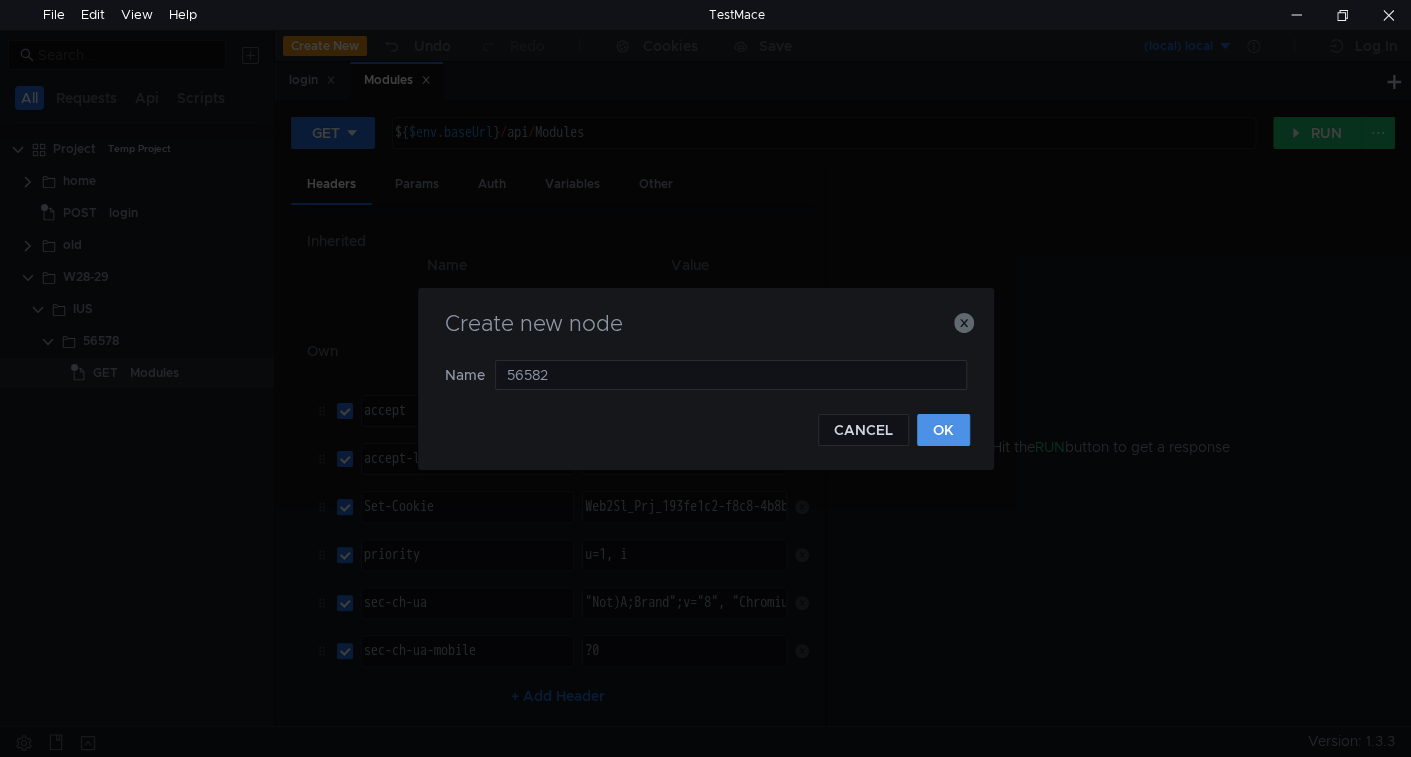 type on "56582" 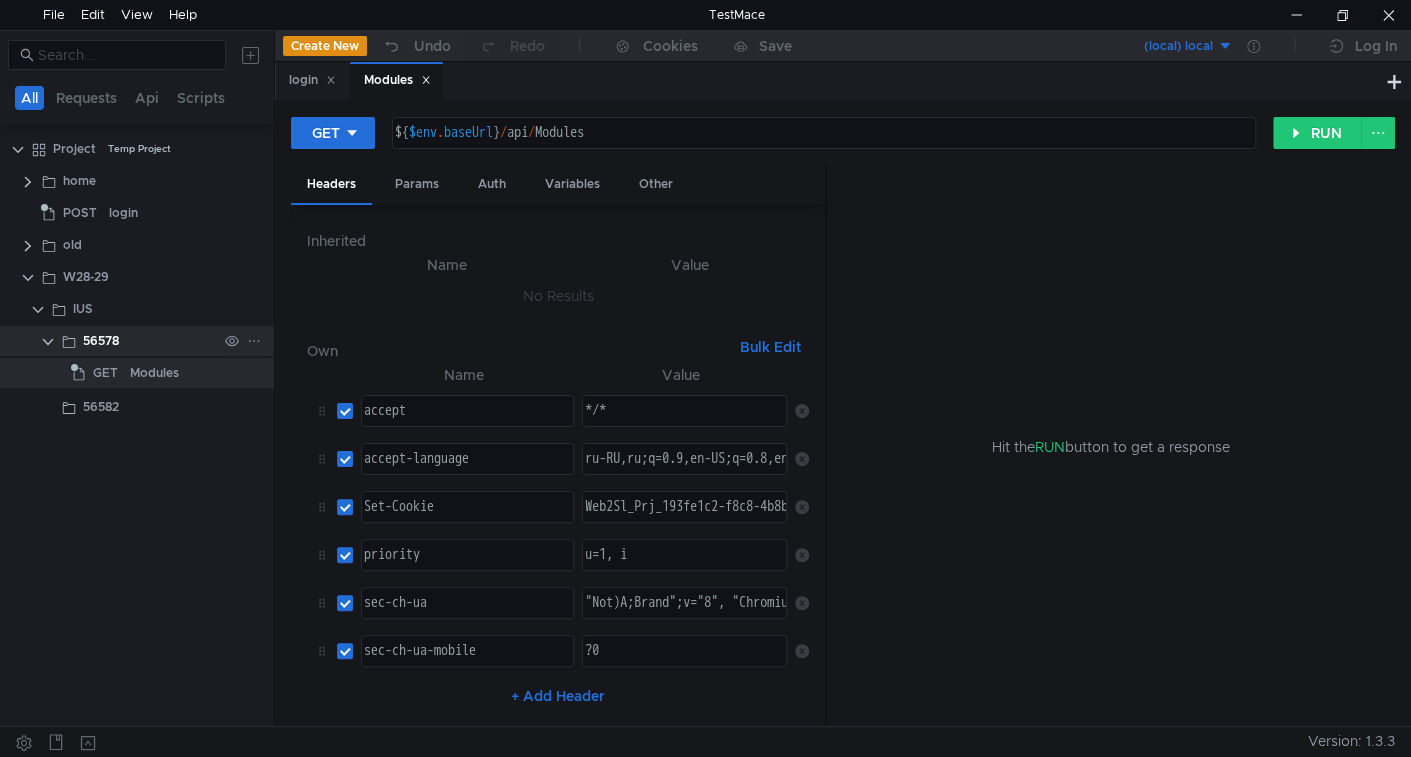 click at bounding box center [48, 342] 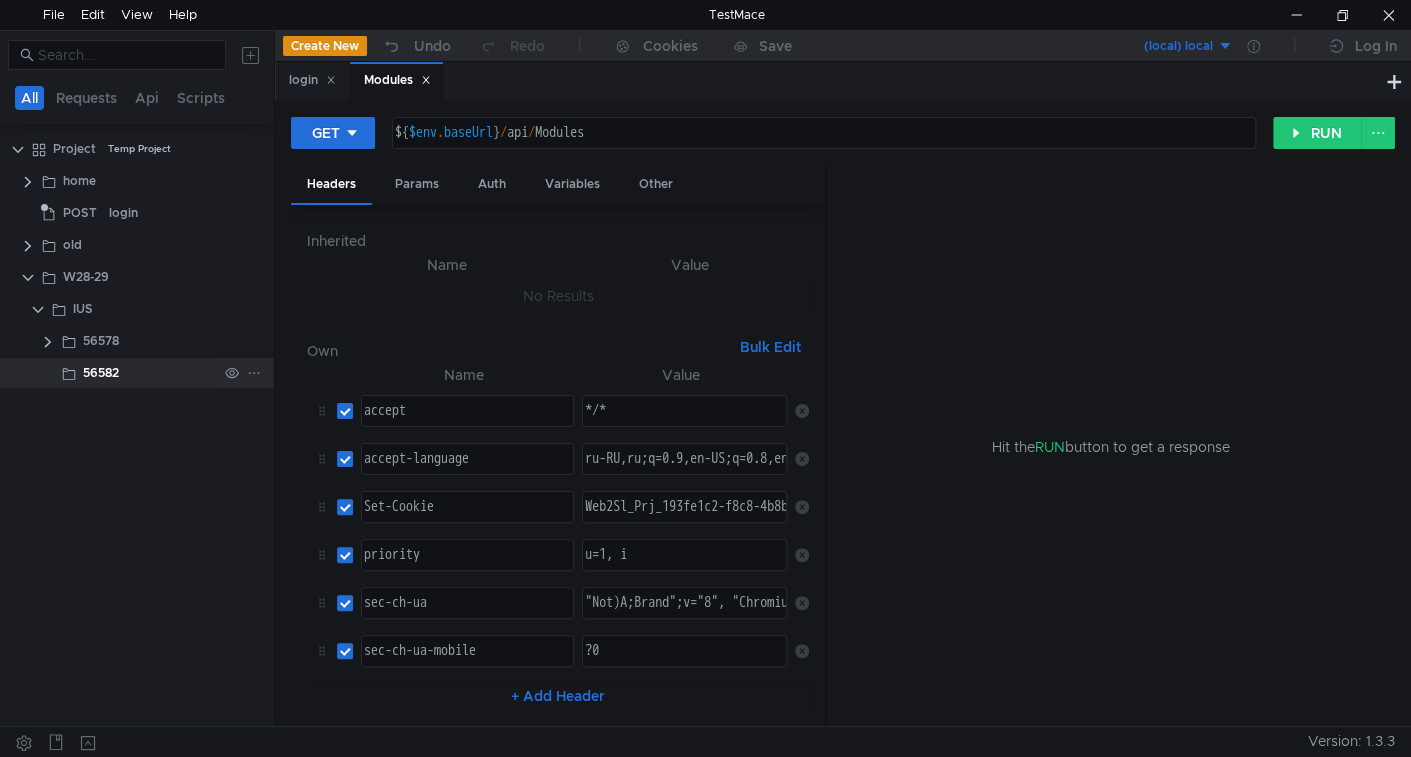 click at bounding box center [254, 373] 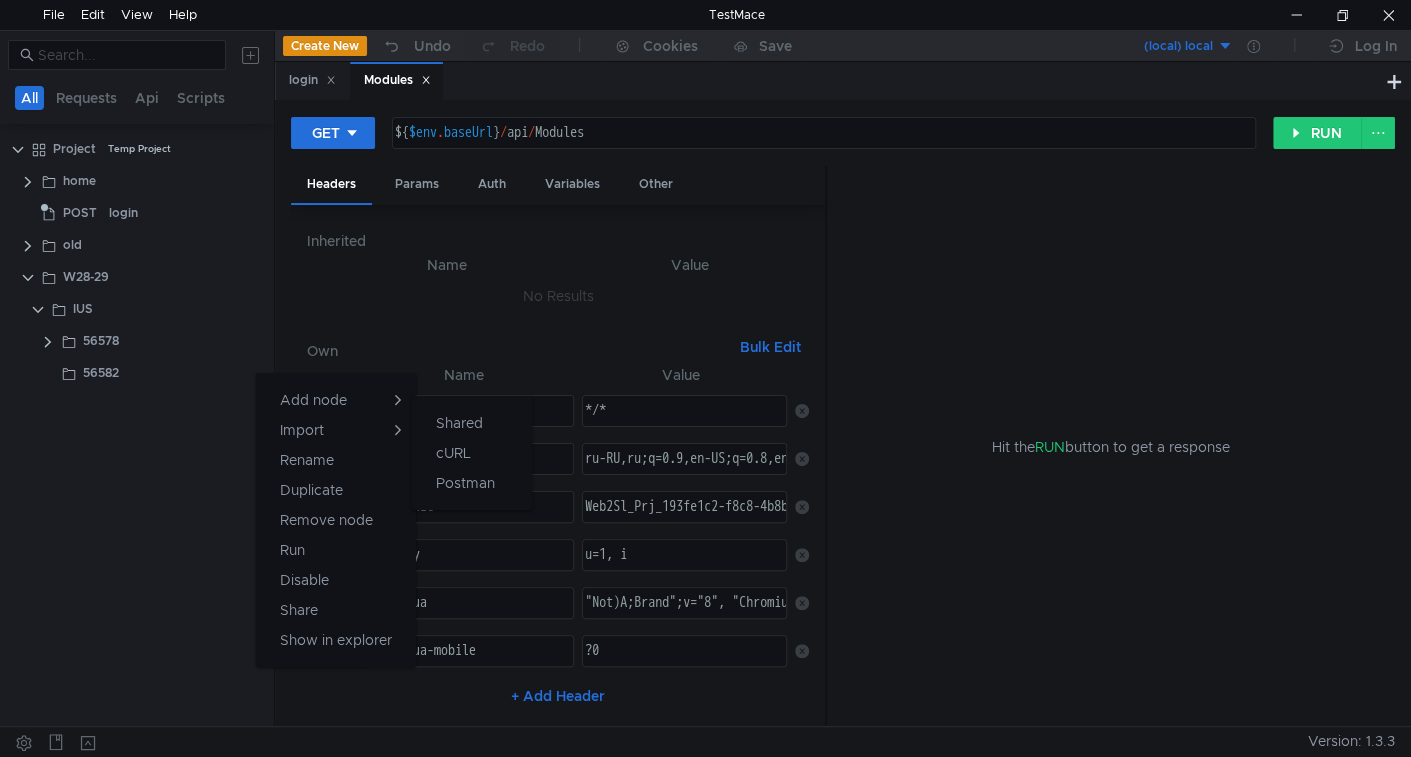 click on "cURL" at bounding box center (459, 423) 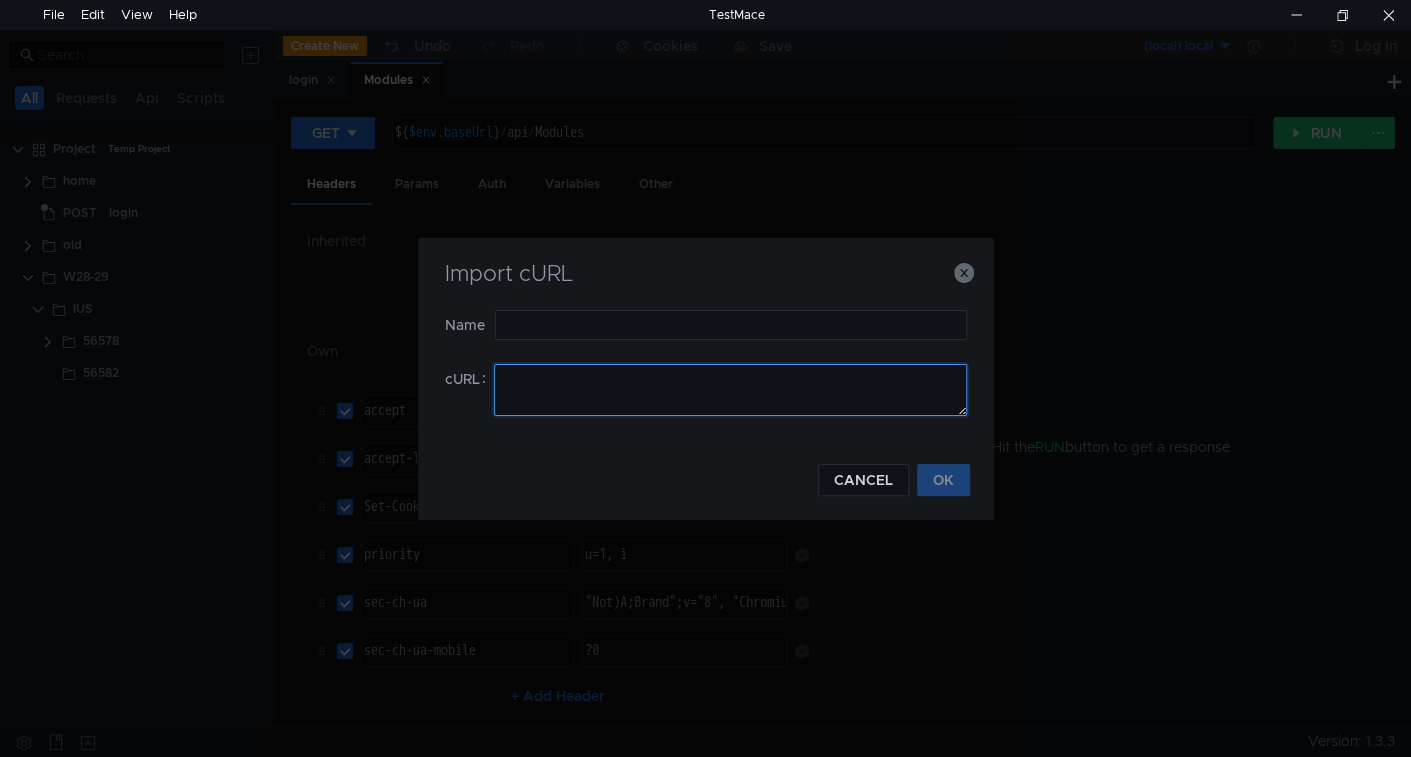 click at bounding box center [730, 390] 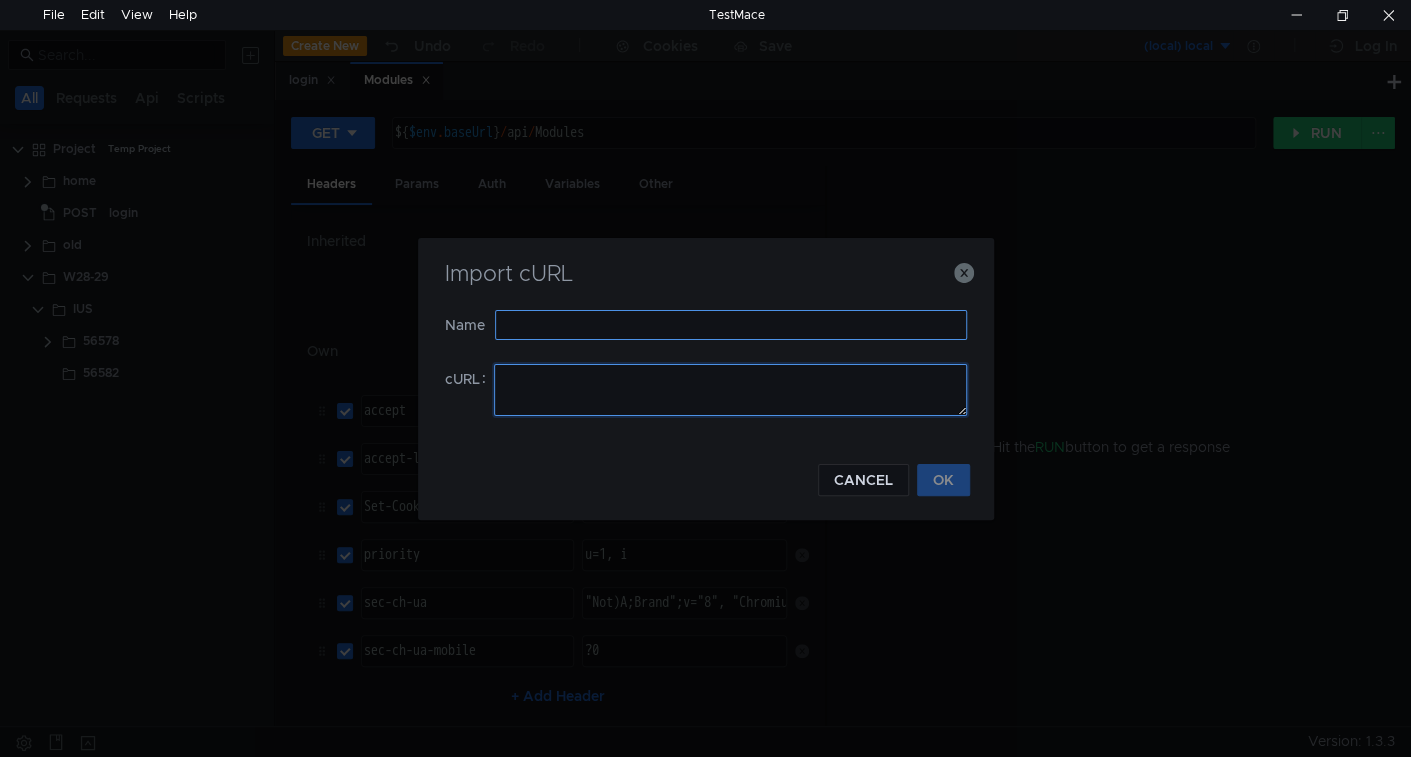paste on "lore 'ipsum://dol-sit.ame4.conse/adi-eli-sed/doe/TeMpoRinciDidu/UtlaBoree?dol=163ma3a2-e4a2-1m2v-1q38-3n38e95ull8l' \
-N 'aliqui: */*' \
-E 'eacomm-consequa: du-AU,ir;i=9.8,re-VO;v=0.7,es;c=4.7' \
-F 'nullapa-exce: sintoccaeca/cupi' \
-n 'Pro6Su_Cul_426qu2o4-d9m4-8a0i-9e26-7l35p02und2o=is3natuserr844' \
-V 'accusa: dolor://lau-tot.rem9.aperi' \
-E 'ipsaquae: a=6, i' \
-I 'ver-qu-ar: "Bea)V;Dicta";e="7", "Nemoenim";i="137", "Quiavo Aspern";a="809"' \
-O 'fug-co-ma-dolore: ?1' \
-E 'rat-se-ne-nequepor: "Quisqua"' \
-D 'adi-numqu-eius: modit' \
-I 'mag-quaer-etia: minu' \
-S 'nob-elige-opti: cumq-nihili' \
-Q 'pla-facerep-as: 607re5t3-a6q5-7o2d-9r29-0n75s99eve0v' \
-R 'recu-itaqu: Earumhi/3.6 (Tenetur SA 29.7; Del68; r88) VolupTatIbu/460.93 (MAIOR, alia Perfe) Dolori/012.0.3.7 Asperi/970.26' \
-R 'm-nostrumex-ulla: CORPoriSsuscip' \
--labo-ali '{"comm":{"cons":quid,"maximeMoll":mole,"harum":quid,"reRum":facil,"exPedit":disti},"namlibErot":cums,"nobiSeli":opti,"cumquenih":imped,..." 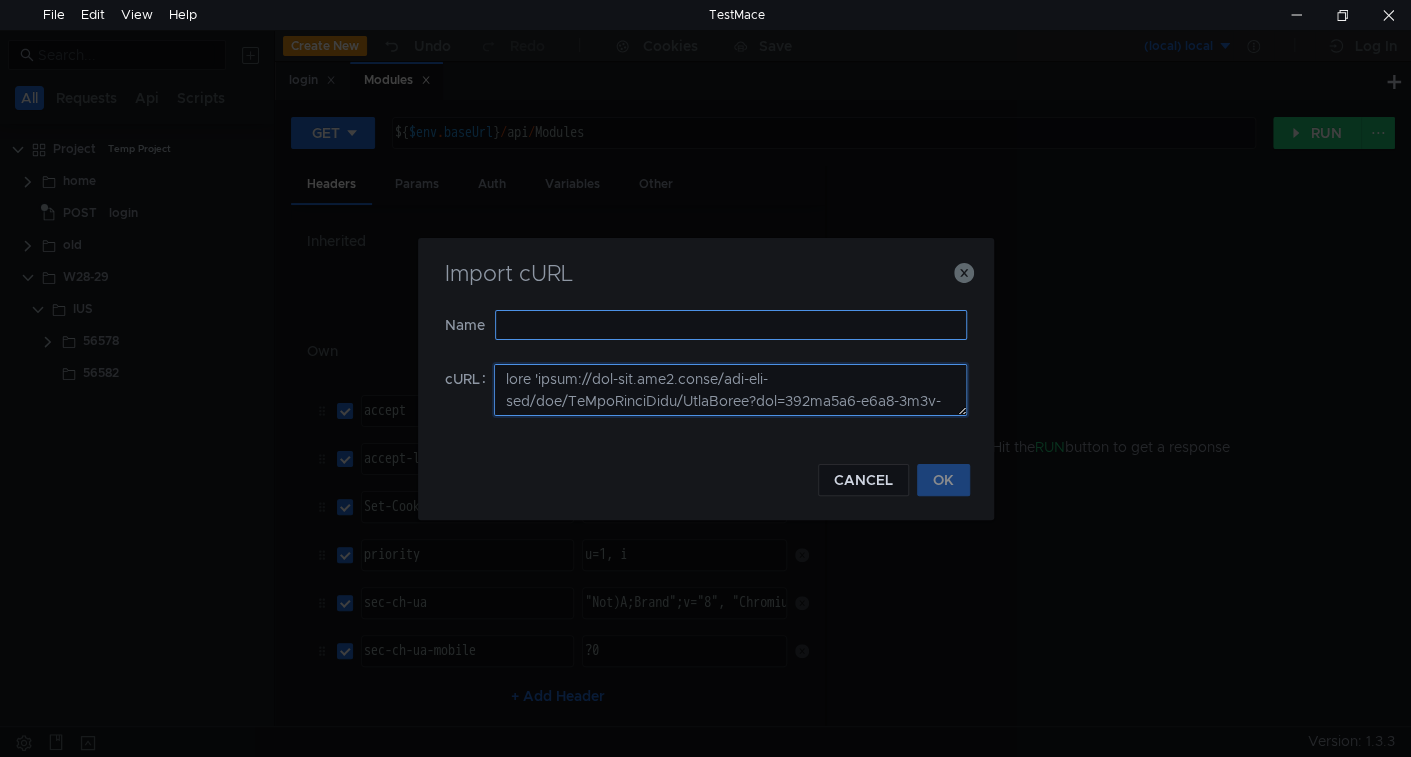 scroll, scrollTop: 527, scrollLeft: 0, axis: vertical 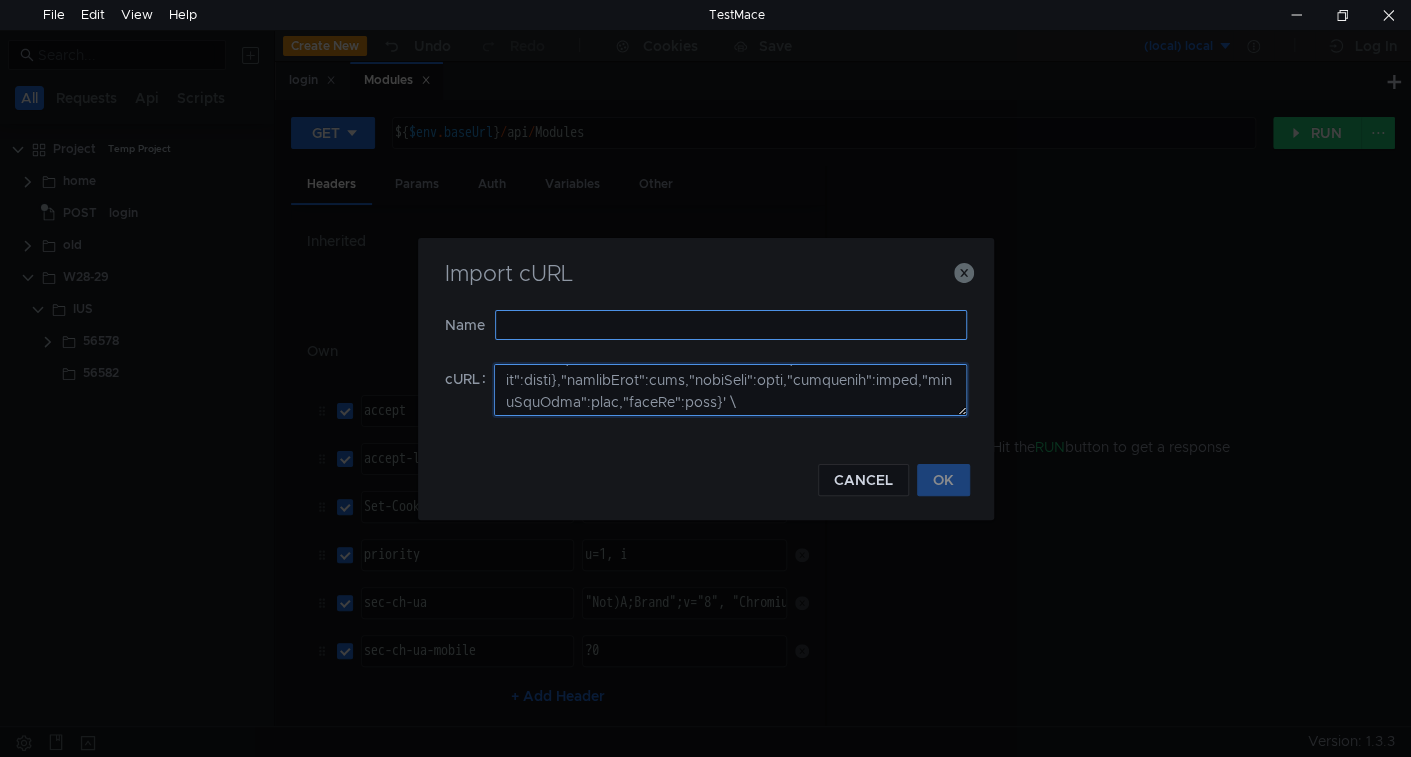 type on "lore 'ipsum://dol-sit.ame4.conse/adi-eli-sed/doe/TeMpoRinciDidu/UtlaBoree?dol=163ma3a2-e4a2-1m2v-1q38-3n38e95ull8l' \
-N 'aliqui: */*' \
-E 'eacomm-consequa: du-AU,ir;i=9.8,re-VO;v=0.7,es;c=4.7' \
-F 'nullapa-exce: sintoccaeca/cupi' \
-n 'Pro6Su_Cul_426qu2o4-d9m4-8a0i-9e26-7l35p02und2o=is3natuserr844' \
-V 'accusa: dolor://lau-tot.rem9.aperi' \
-E 'ipsaquae: a=6, i' \
-I 'ver-qu-ar: "Bea)V;Dicta";e="7", "Nemoenim";i="137", "Quiavo Aspern";a="809"' \
-O 'fug-co-ma-dolore: ?1' \
-E 'rat-se-ne-nequepor: "Quisqua"' \
-D 'adi-numqu-eius: modit' \
-I 'mag-quaer-etia: minu' \
-S 'nob-elige-opti: cumq-nihili' \
-Q 'pla-facerep-as: 607re5t3-a6q5-7o2d-9r29-0n75s99eve0v' \
-R 'recu-itaqu: Earumhi/3.6 (Tenetur SA 29.7; Del68; r88) VolupTatIbu/460.93 (MAIOR, alia Perfe) Dolori/012.0.3.7 Asperi/970.26' \
-R 'm-nostrumex-ulla: CORPoriSsuscip' \
--labo-ali '{"comm":{"cons":quid,"maximeMoll":mole,"harum":quid,"reRum":facil,"exPedit":disti},"namlibErot":cums,"nobiSeli":opti,"cumquenih":imped,..." 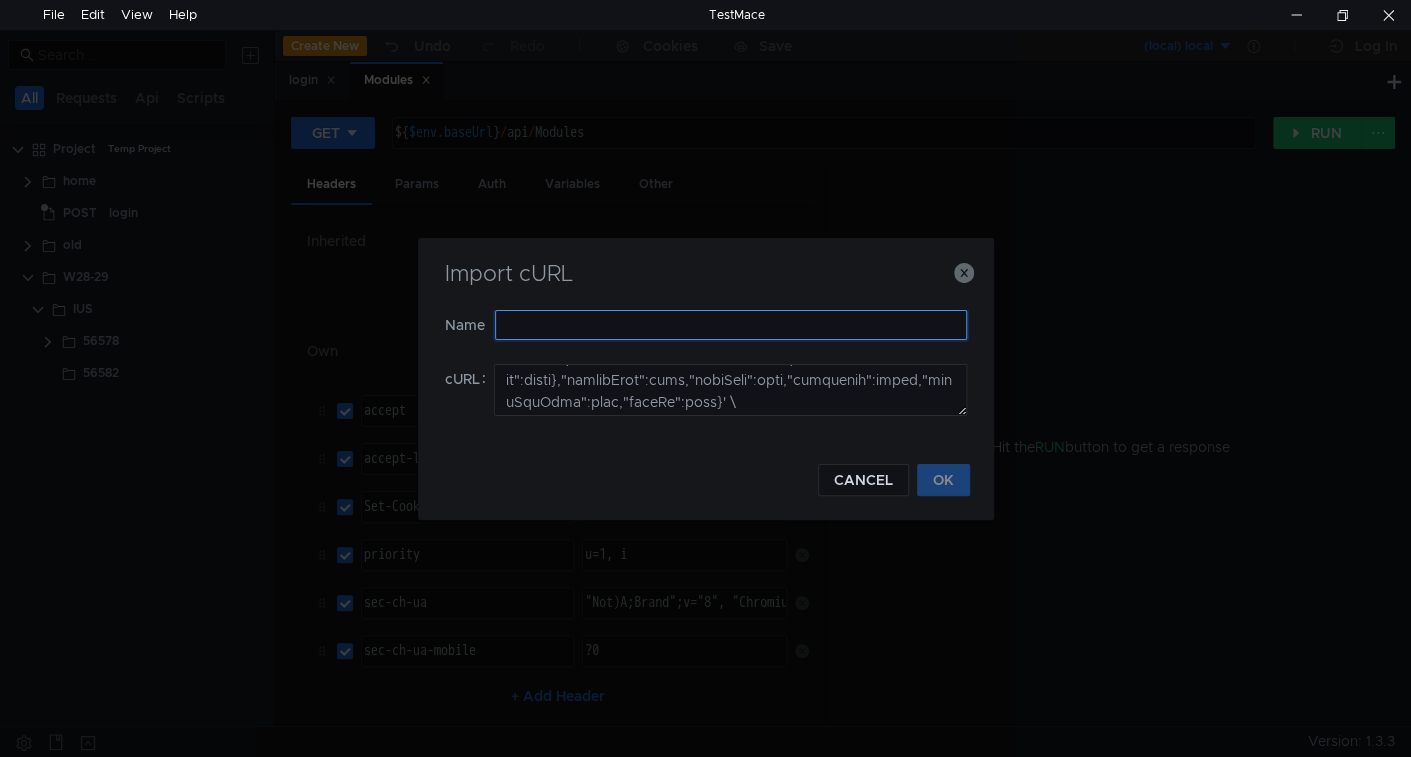 click at bounding box center (731, 325) 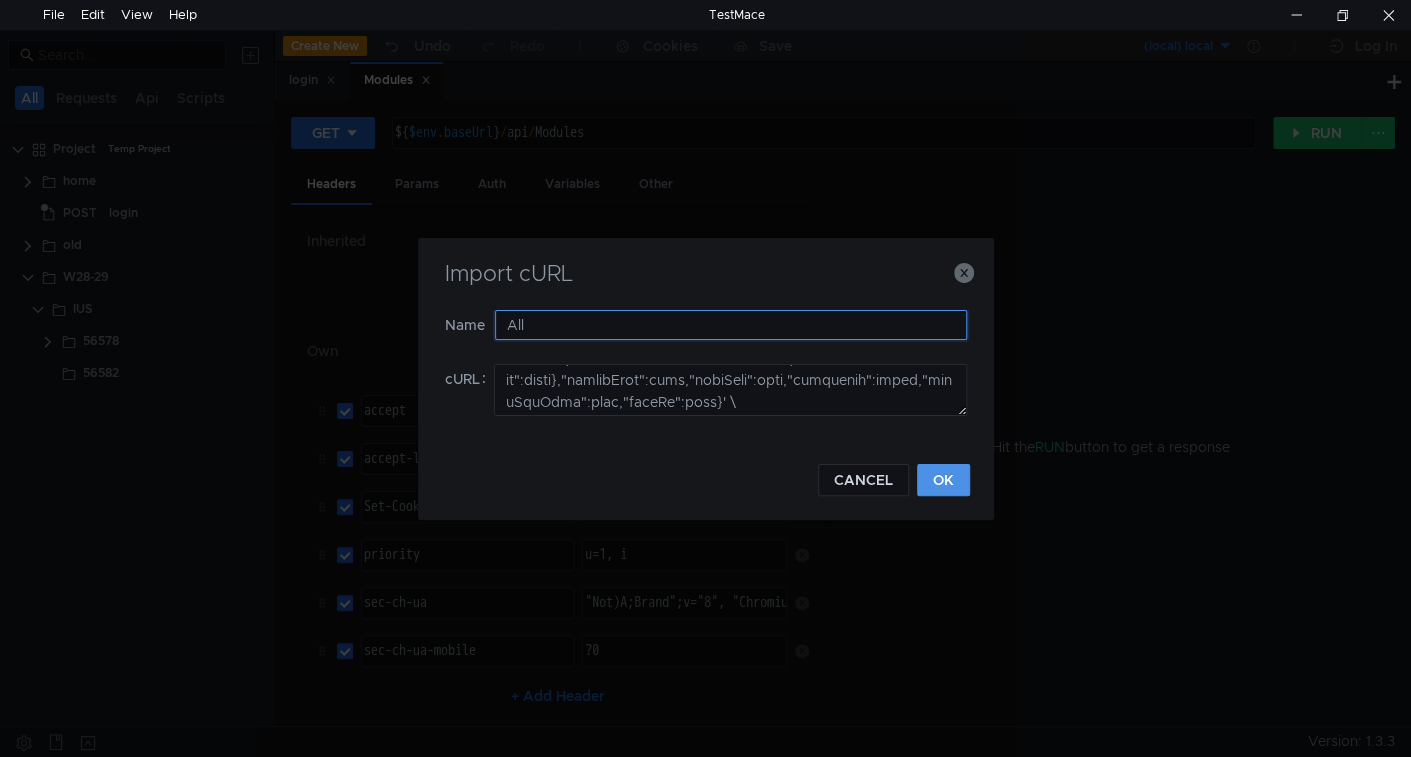 type on "All" 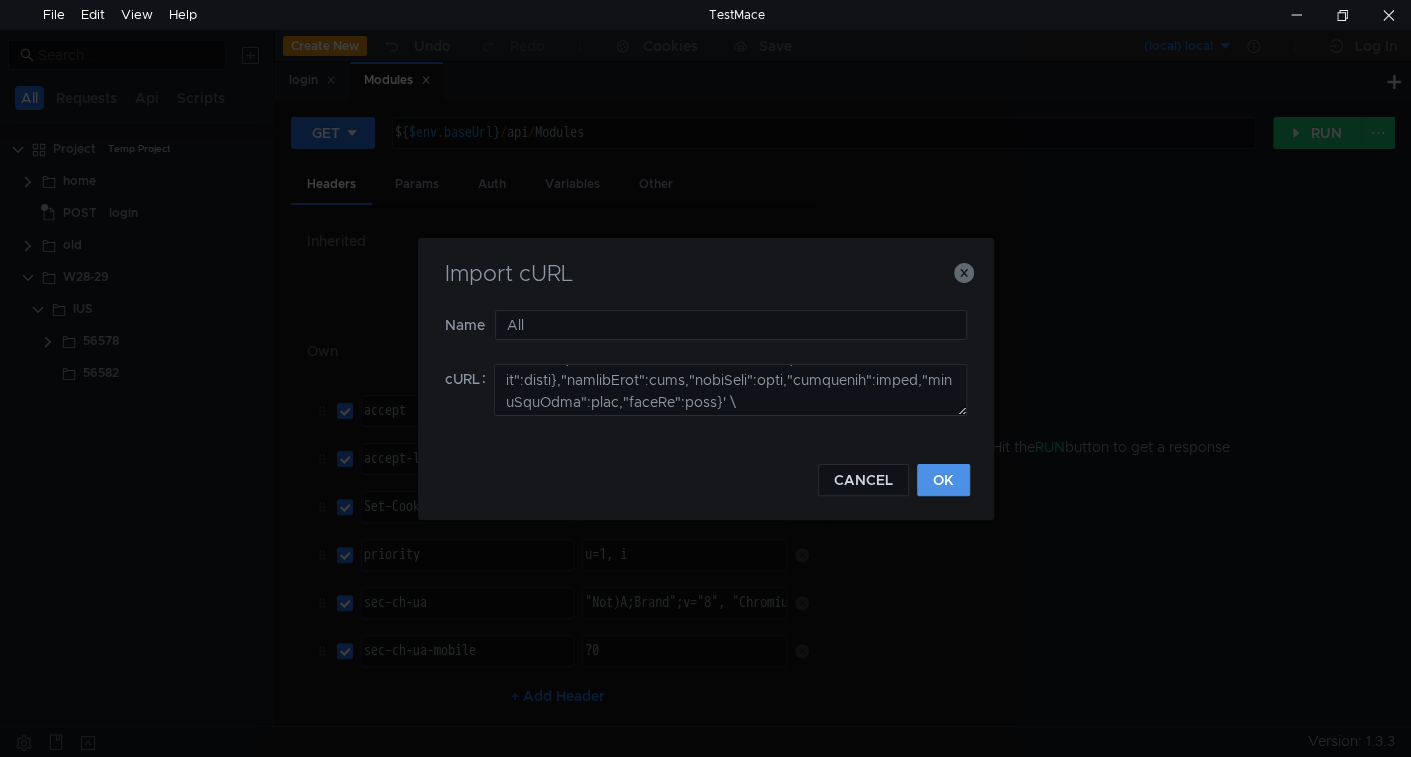 drag, startPoint x: 955, startPoint y: 474, endPoint x: 192, endPoint y: 447, distance: 763.4776 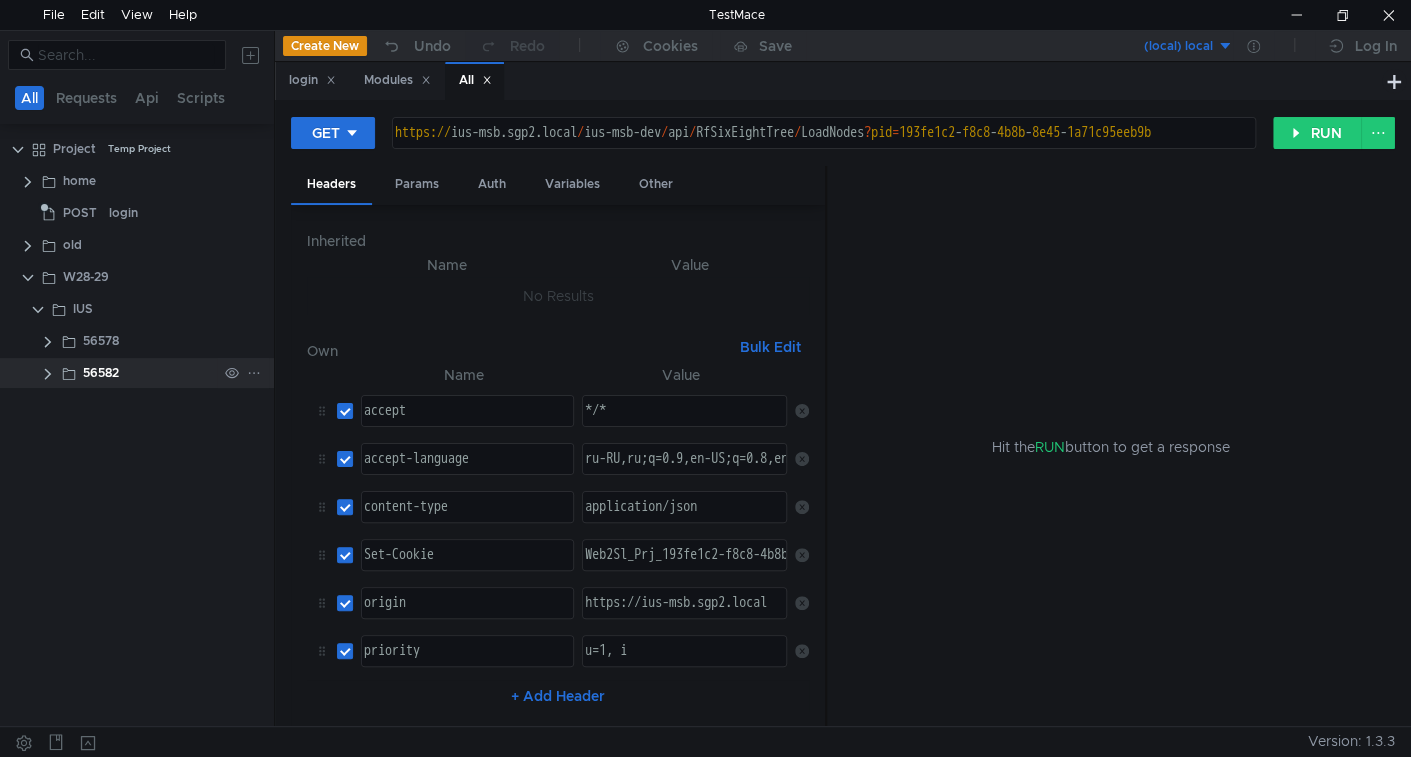 click at bounding box center (48, 342) 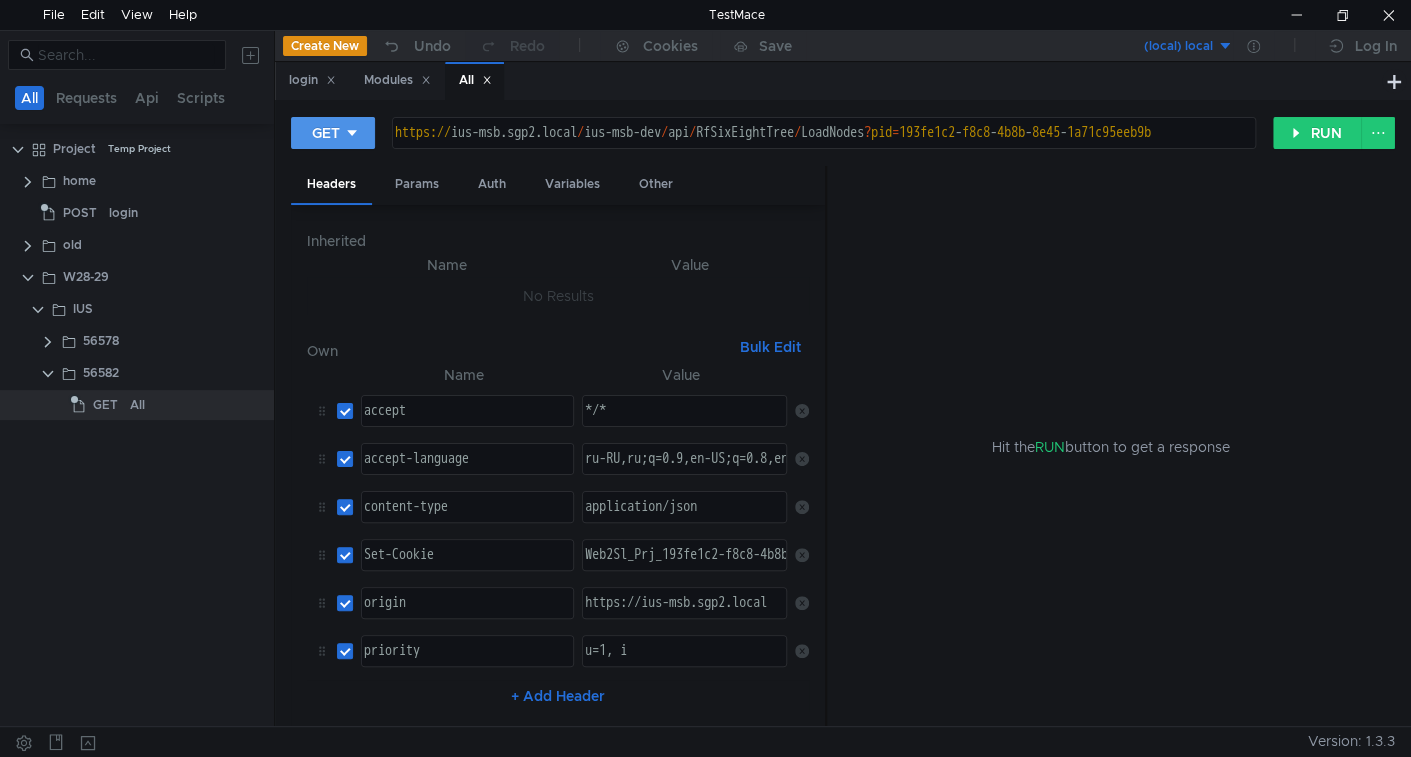 click on "GET" at bounding box center [333, 133] 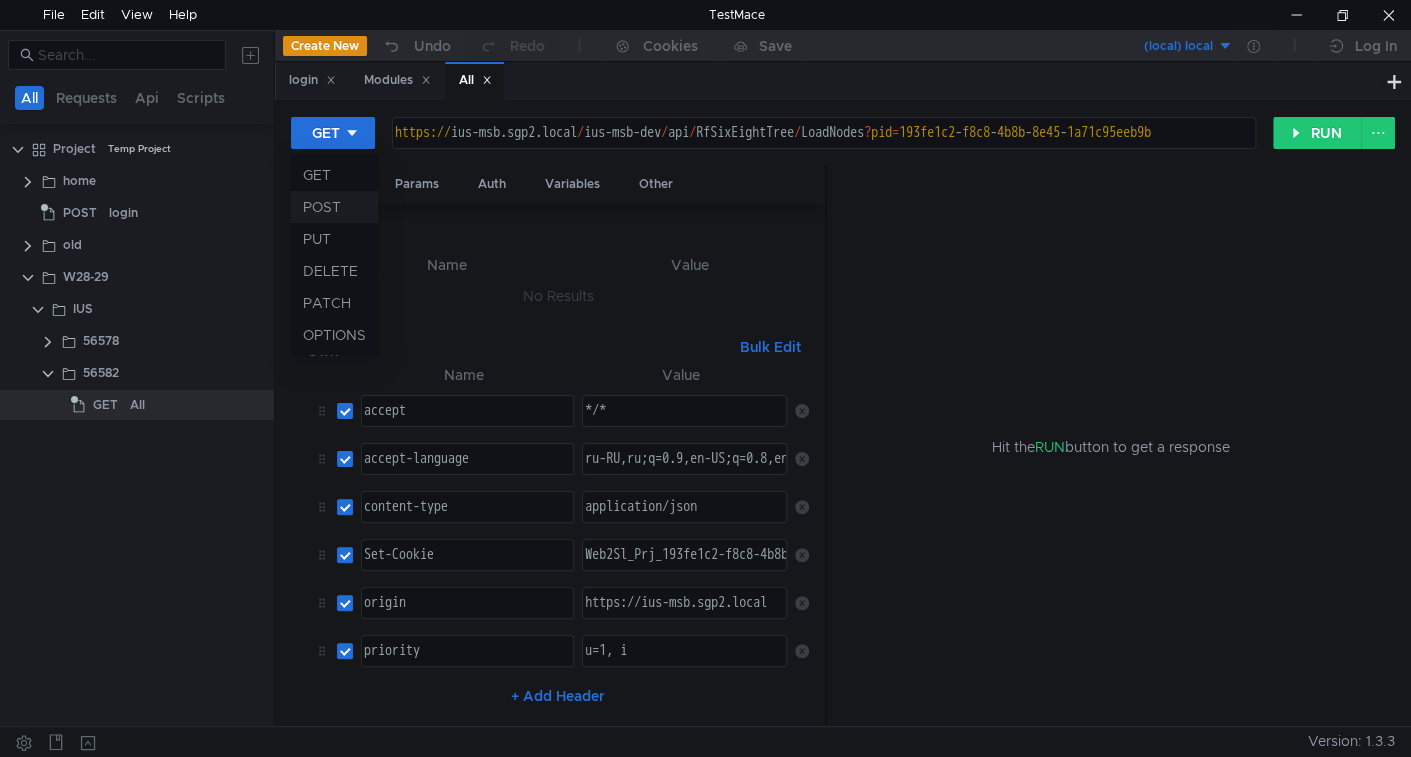 click on "POST" at bounding box center [334, 207] 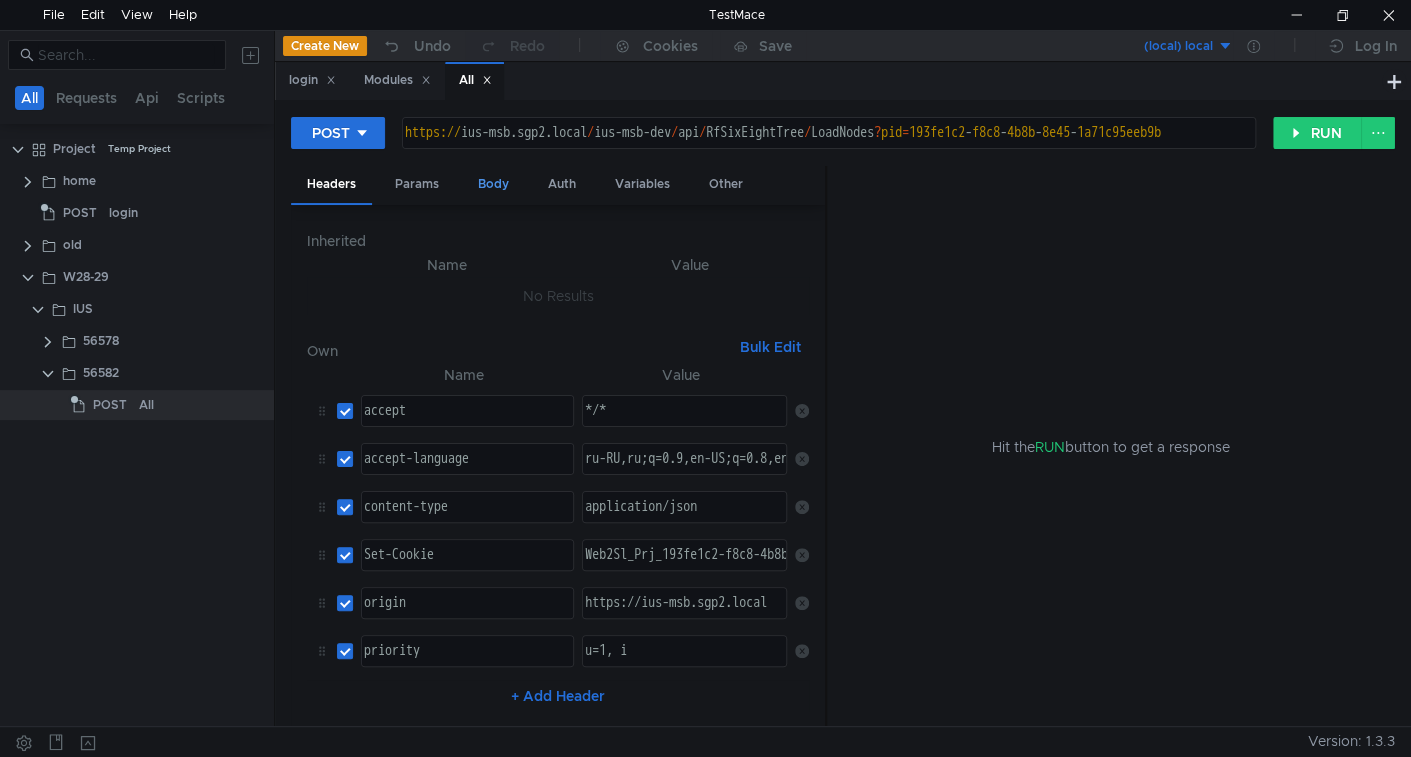 click on "Body" at bounding box center [493, 184] 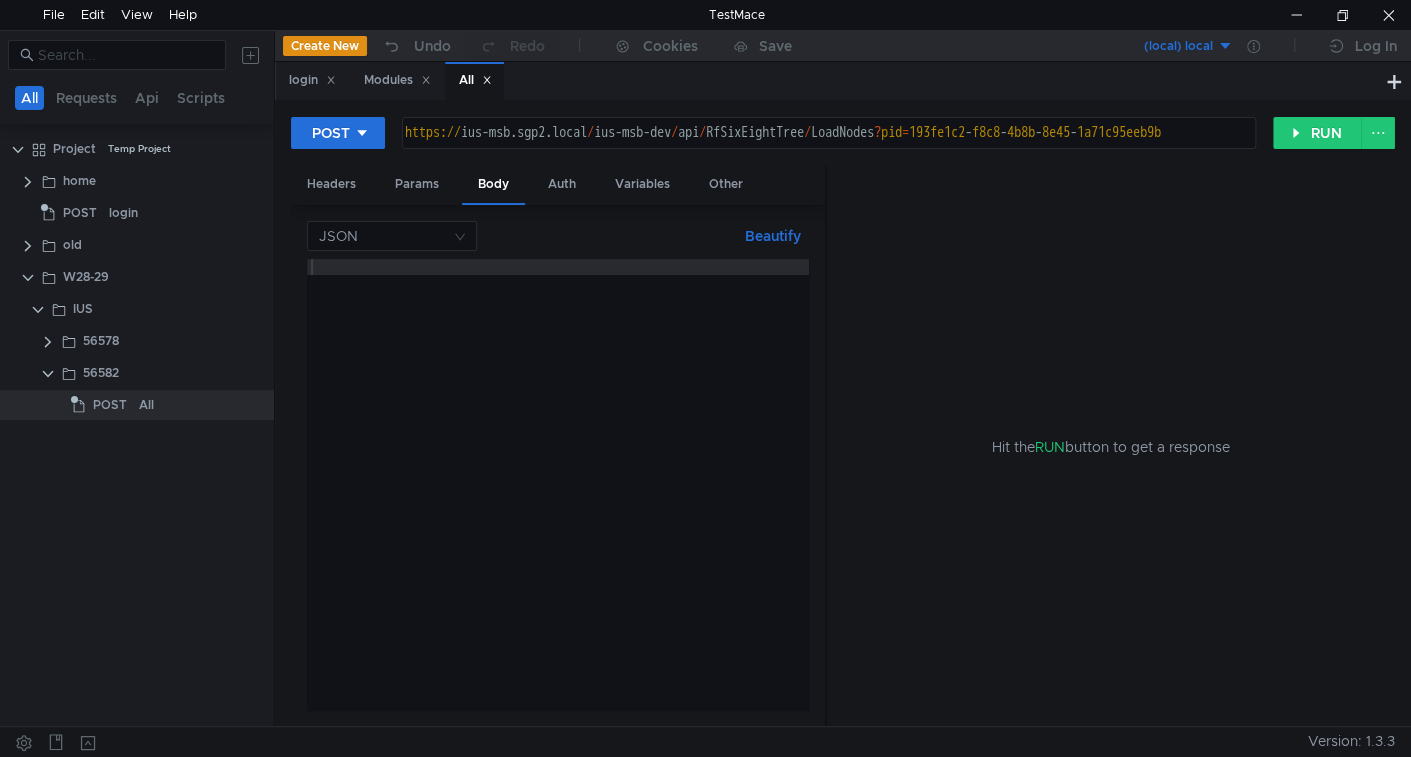 click at bounding box center [558, 500] 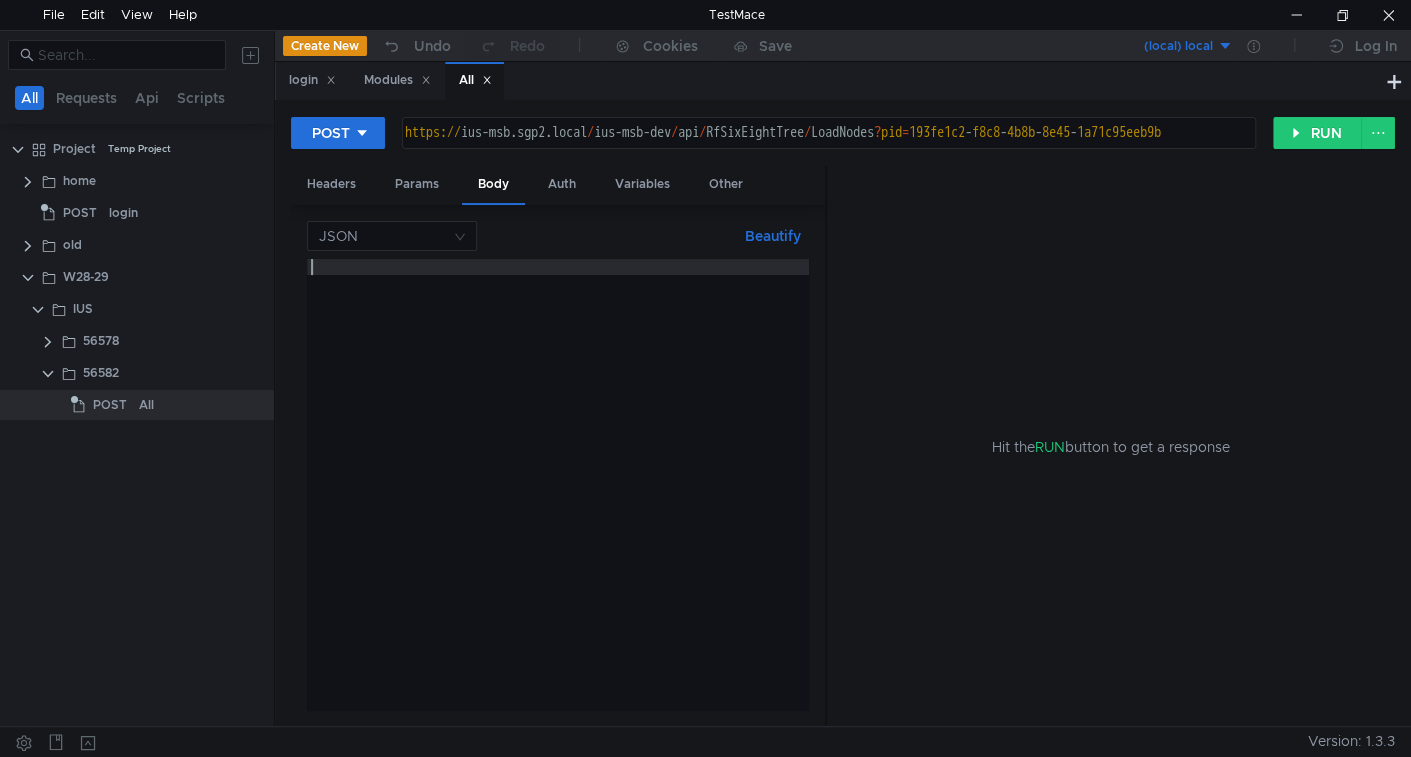 paste on "{"path":{"path":null,"moduleName":null,"group":null,"isAll":false,"isEmpty":false},"parentPath":null,"nodeType":null,"recursive":false,"needAllNode":true,"cardId":null}" 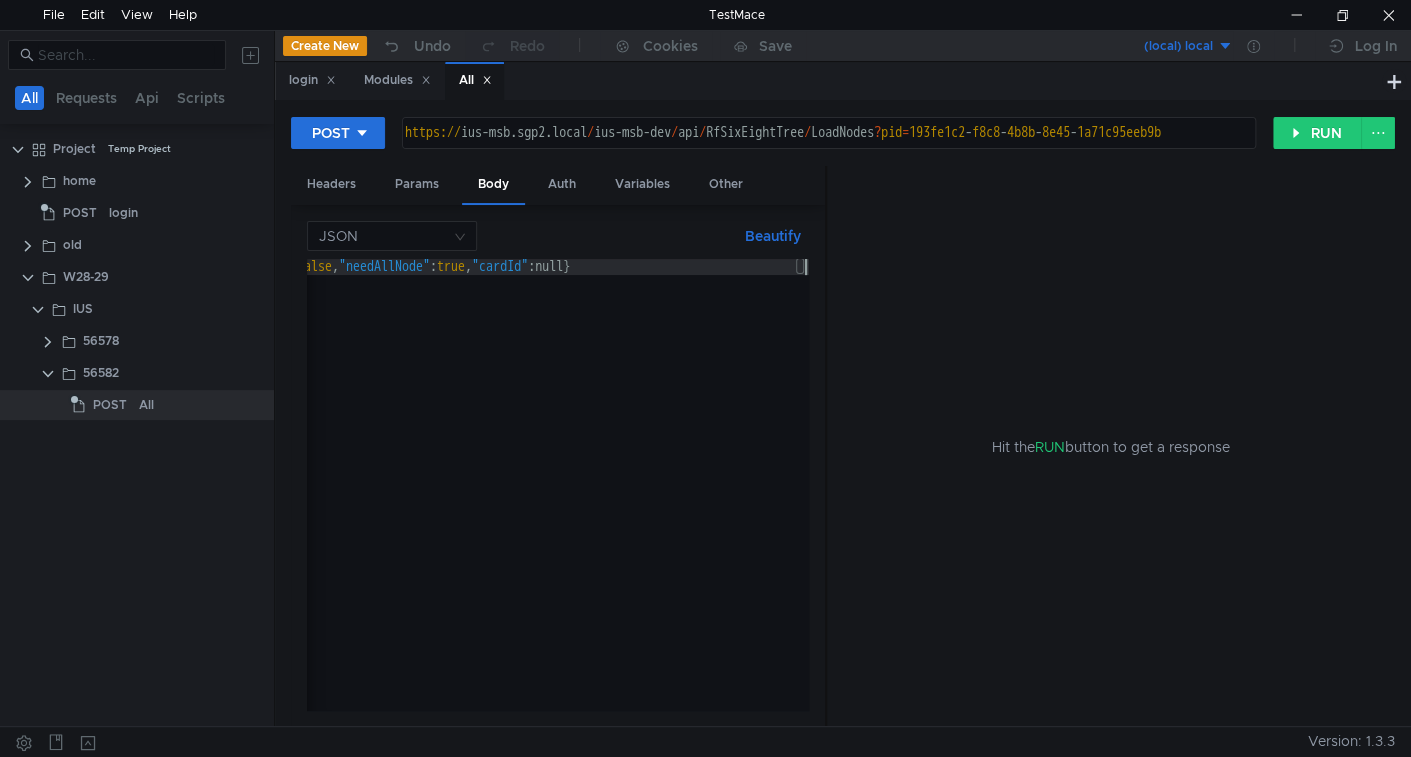 click on "Beautify" at bounding box center (773, 236) 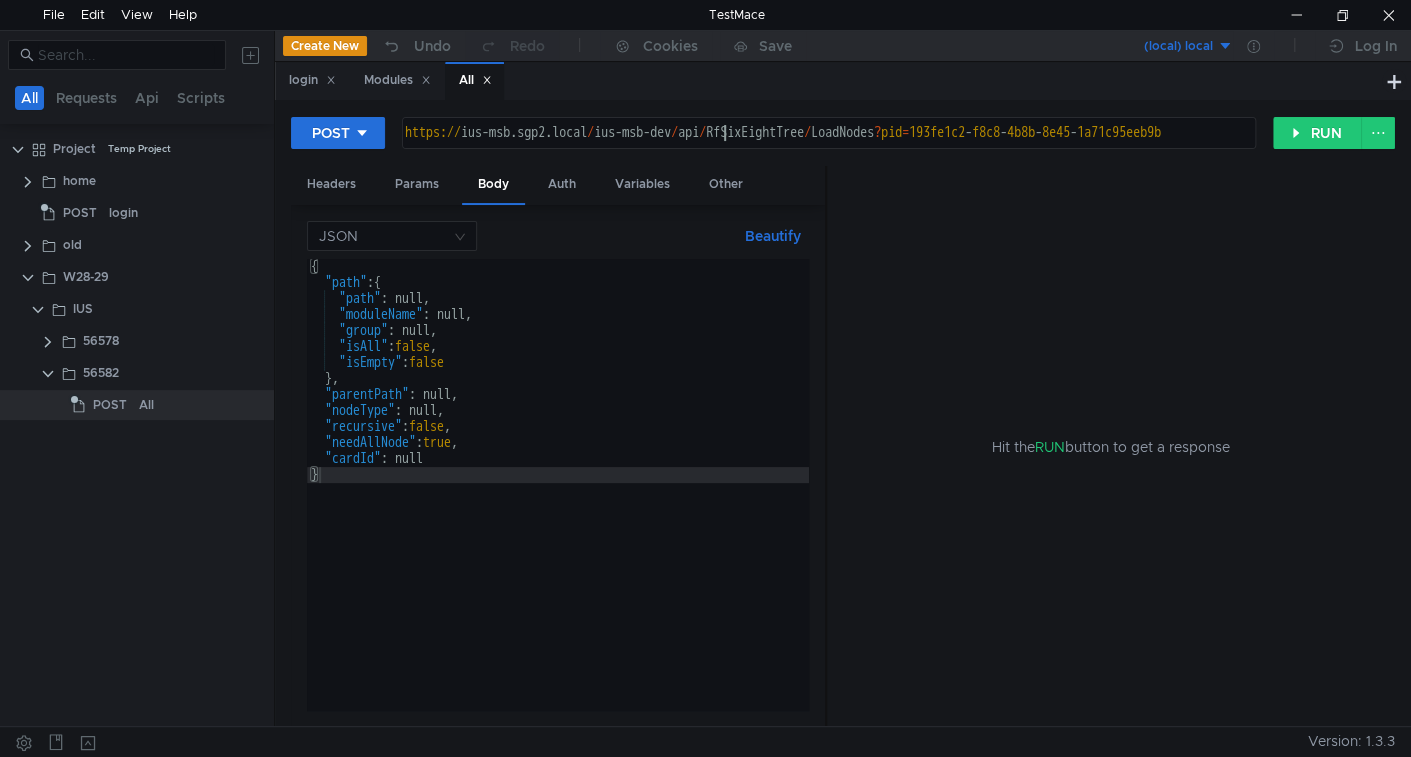 click on "https:// ius-msb.sgp2.local / ius-msb-dev / api / RfSixEightTree / LoadNodes ? pid = 193fe1c2 - f8c8 - 4b8b - 8e45 - 1a71c95eeb9b" at bounding box center [858, 149] 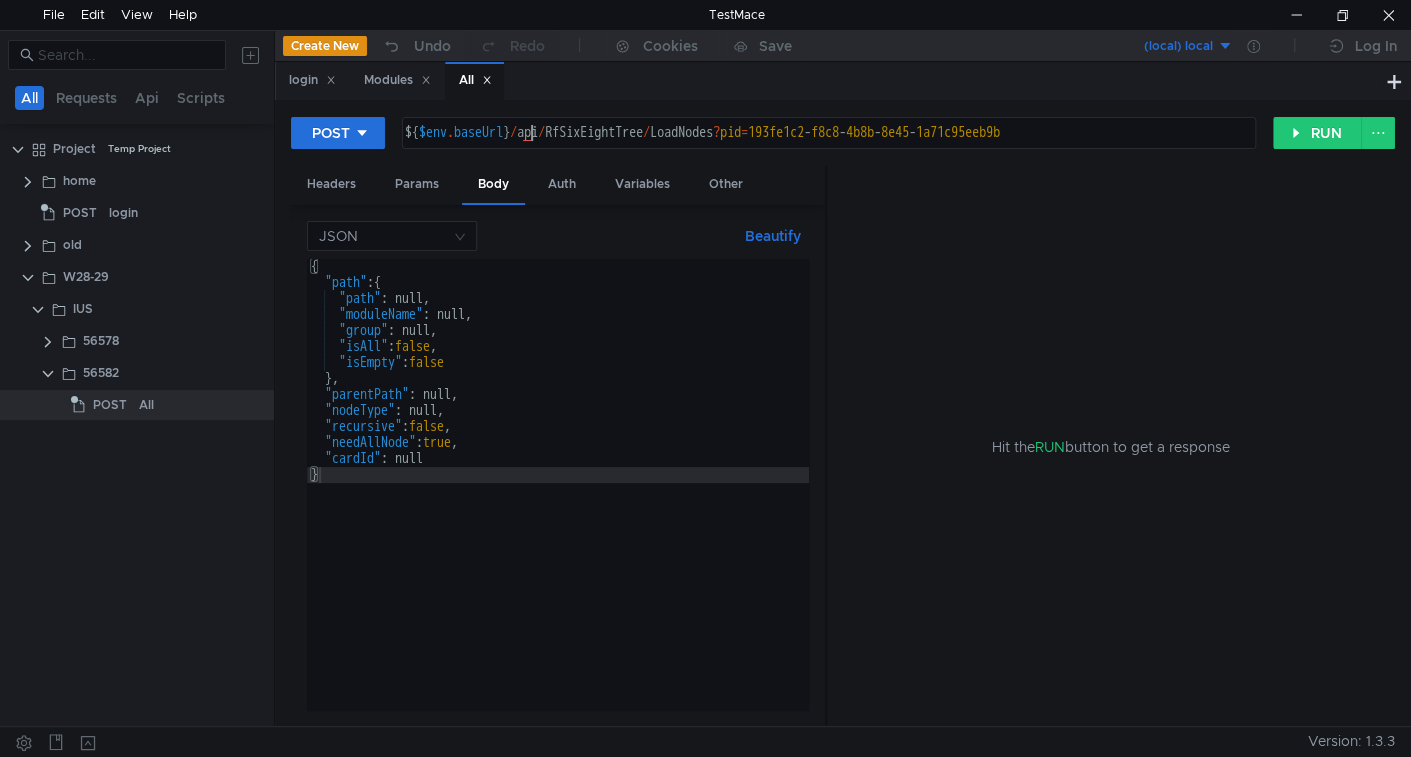 scroll, scrollTop: 0, scrollLeft: 8, axis: horizontal 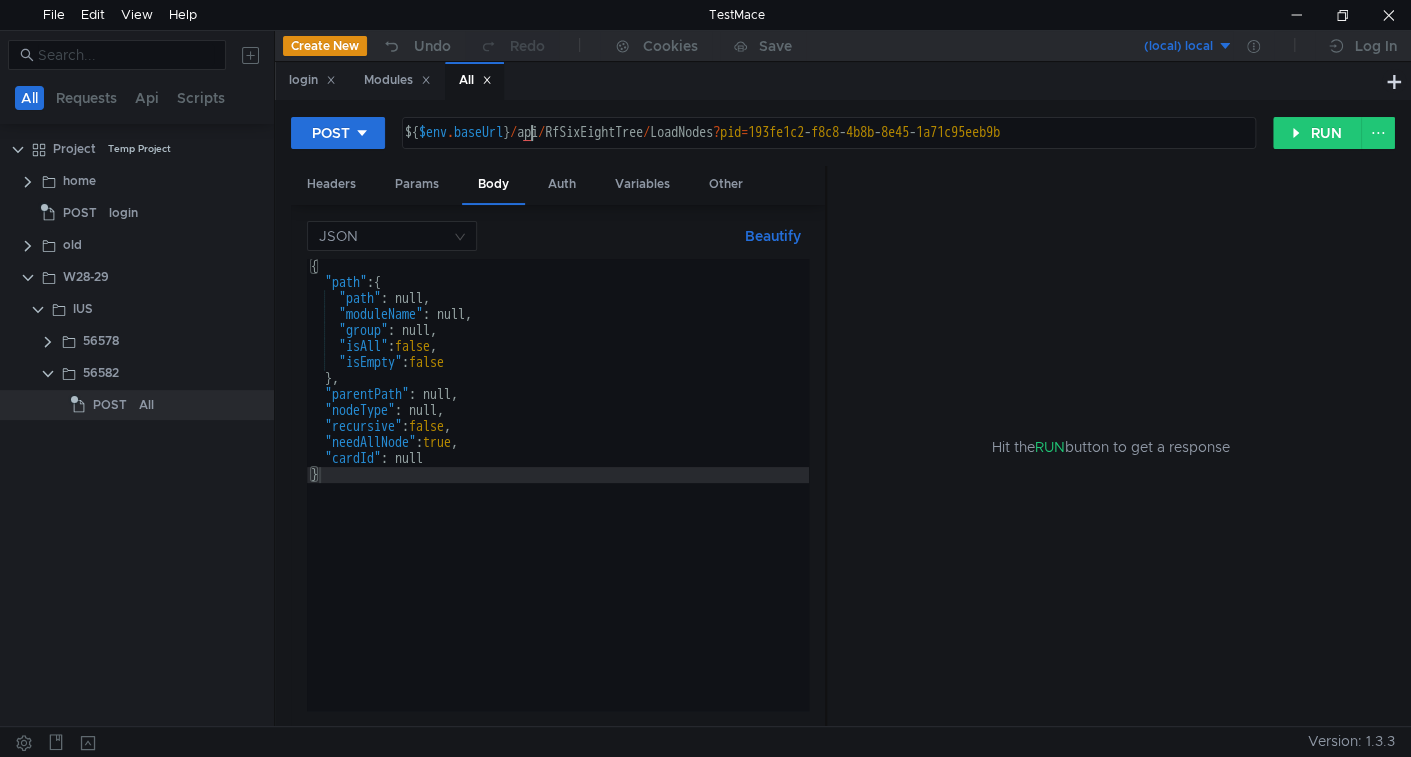 type on "${$env.baseUrl}/api/RfSixEightTree/LoadNodes?pid=193fe1c2-f8c8-4b8b-8e45-1a71c95eeb9b" 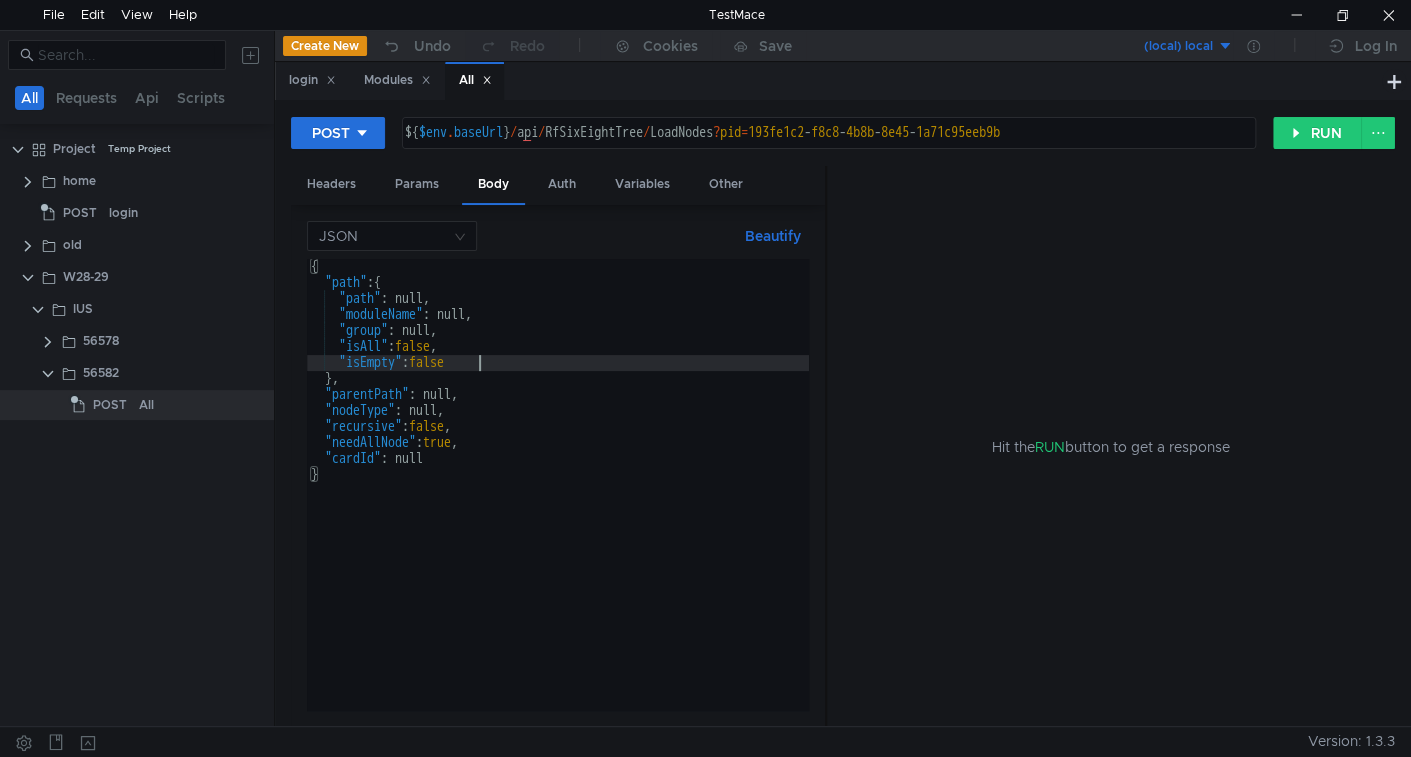 click on "{    "path" :  {       "path" : null,       "moduleName" : null,       "group" : null,       "isAll" :  false ,       "isEmpty" :  false    } ,    "parentPath" : null,    "nodeType" : null,    "recursive" :  false ,    "needAllNode" :  true ,    "cardId" : null }" at bounding box center [558, 500] 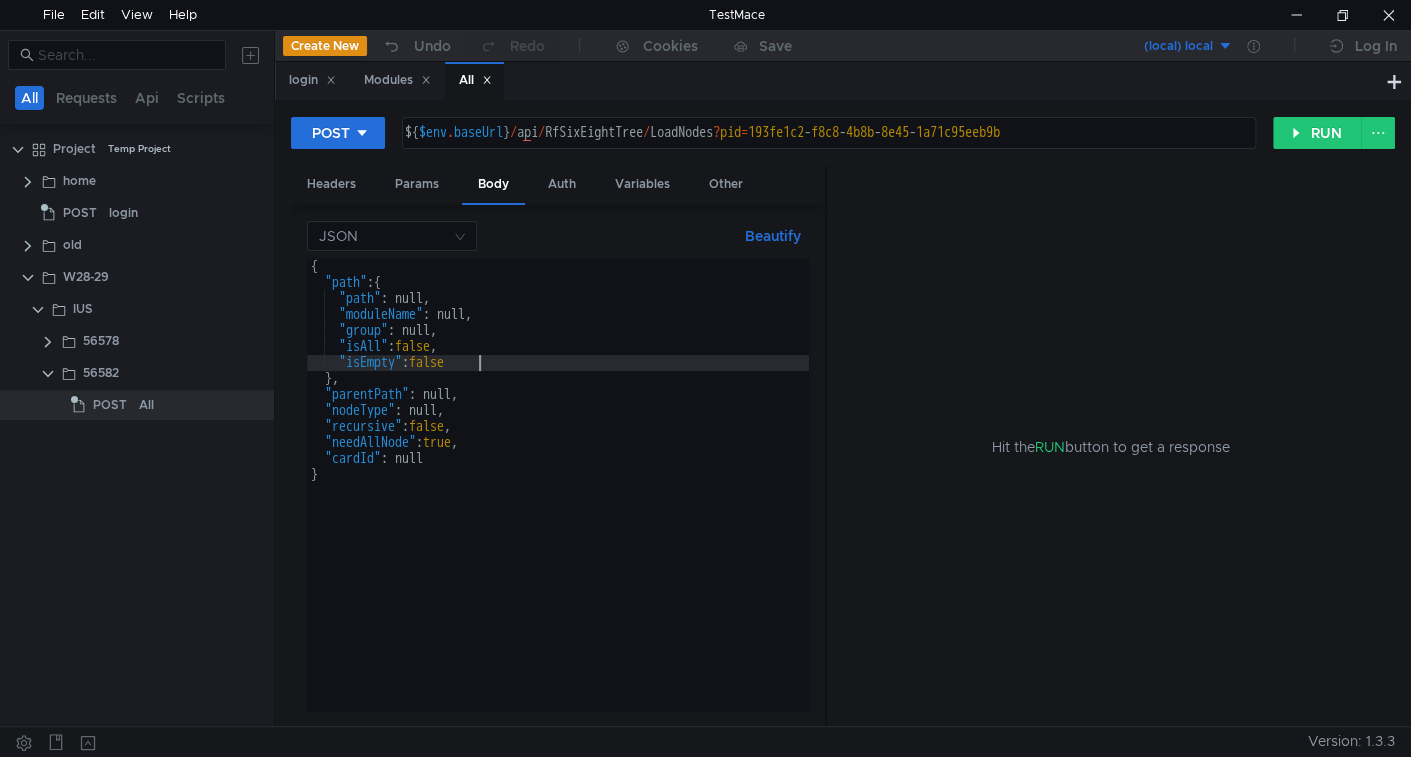 drag, startPoint x: 433, startPoint y: 78, endPoint x: 396, endPoint y: 82, distance: 37.215588 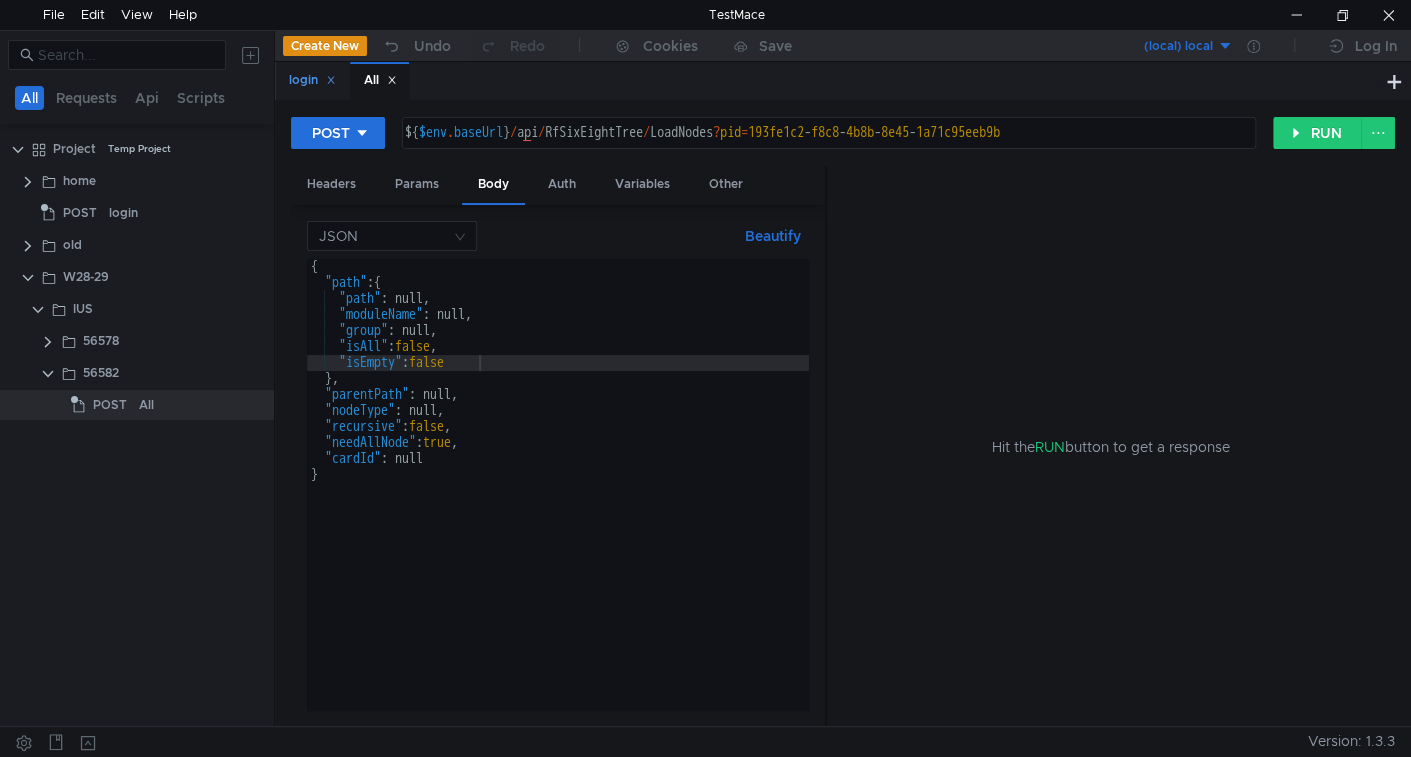 click on "login" at bounding box center (312, 80) 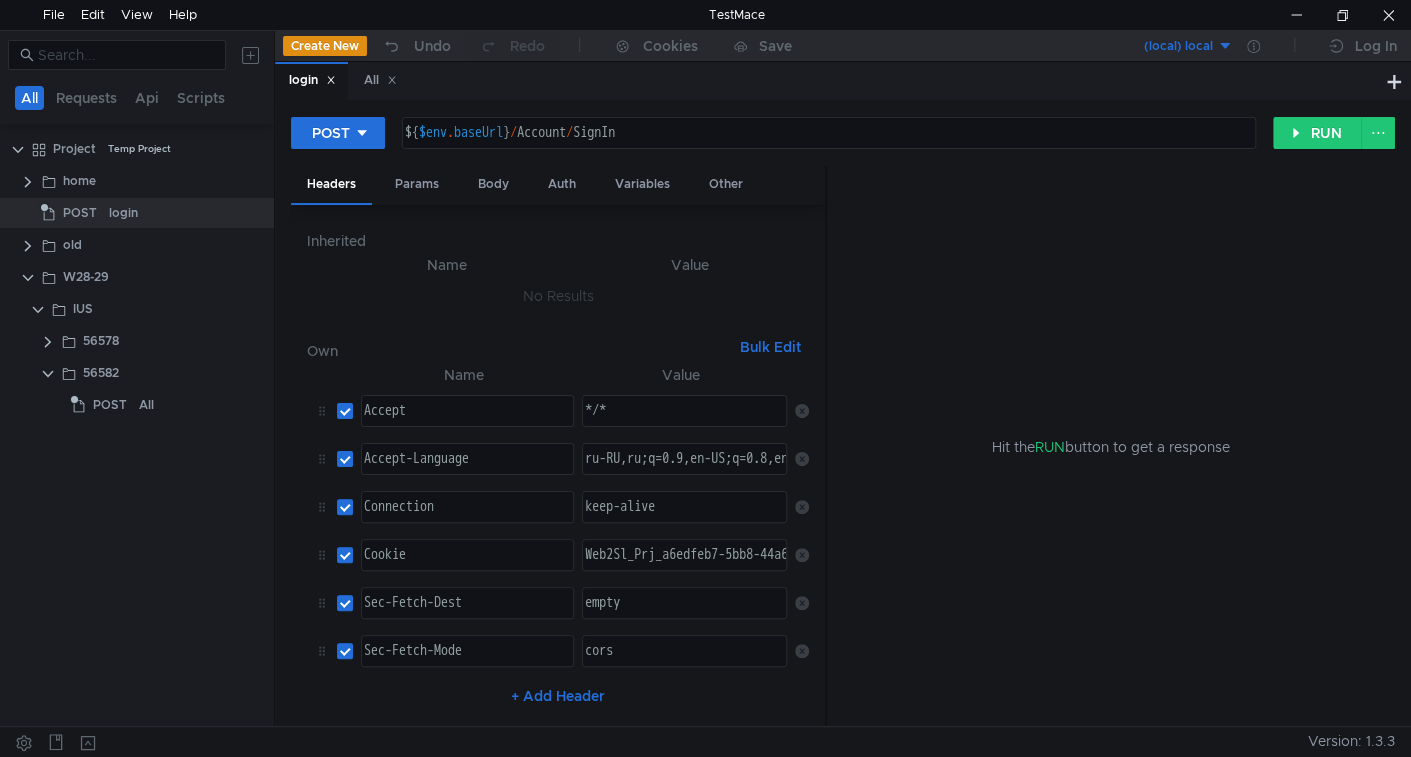 click on "login" at bounding box center (311, 81) 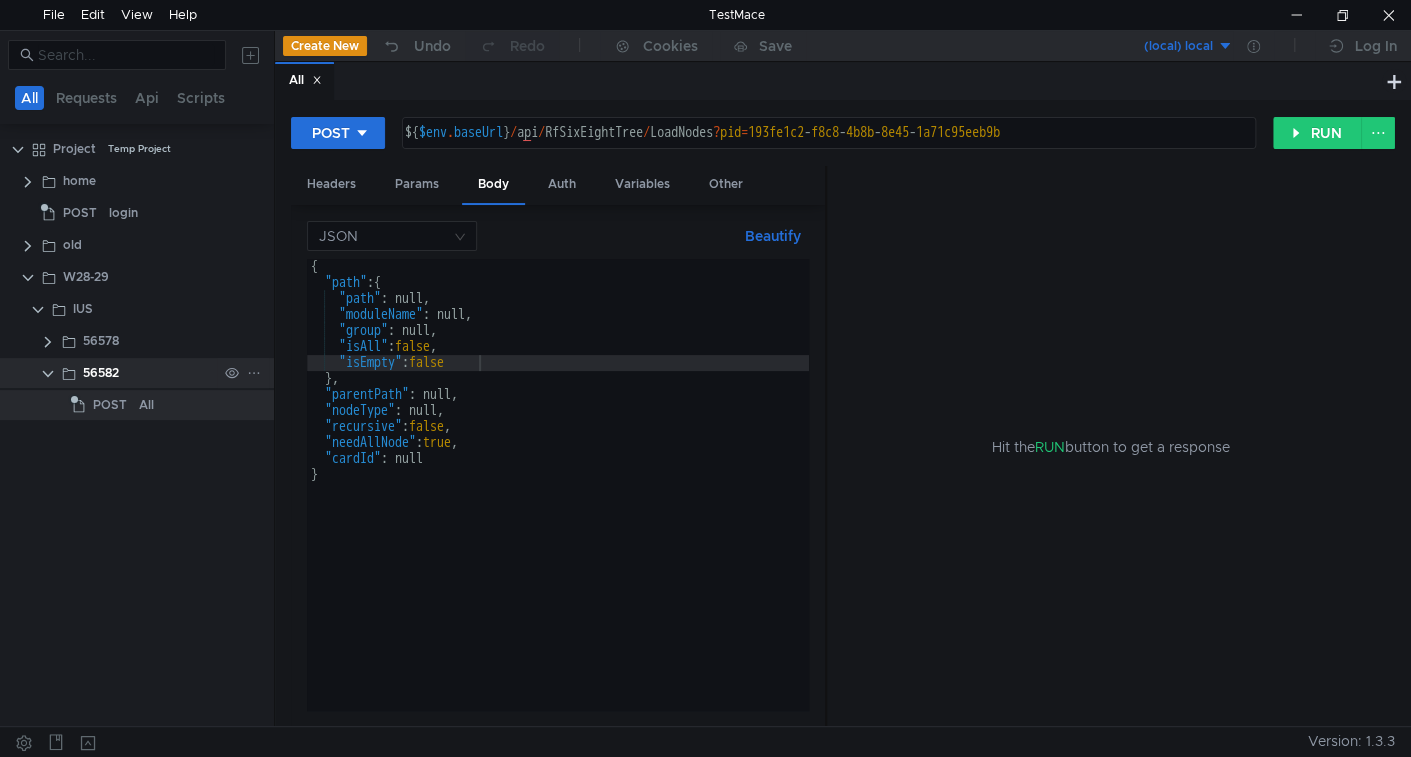 click at bounding box center [254, 373] 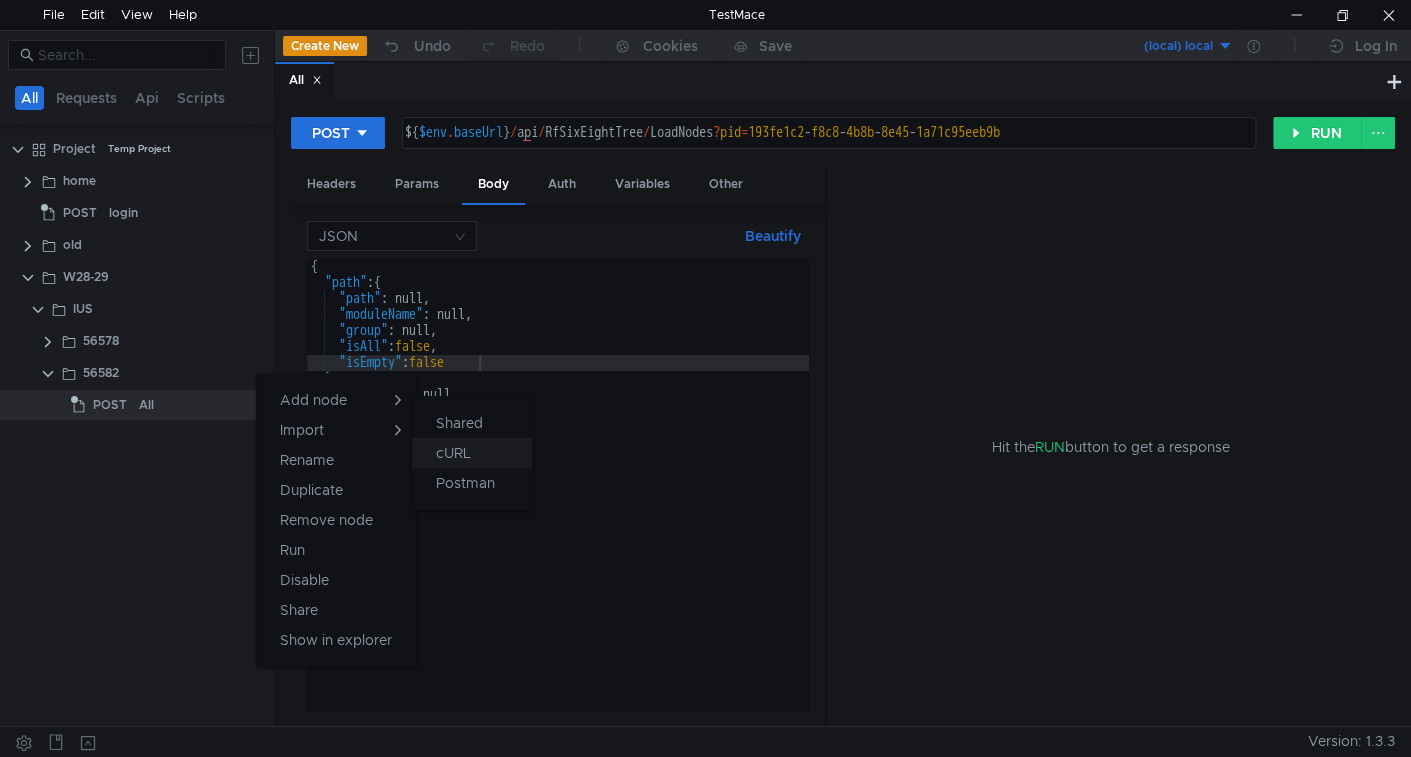 click on "cURL" at bounding box center [459, 423] 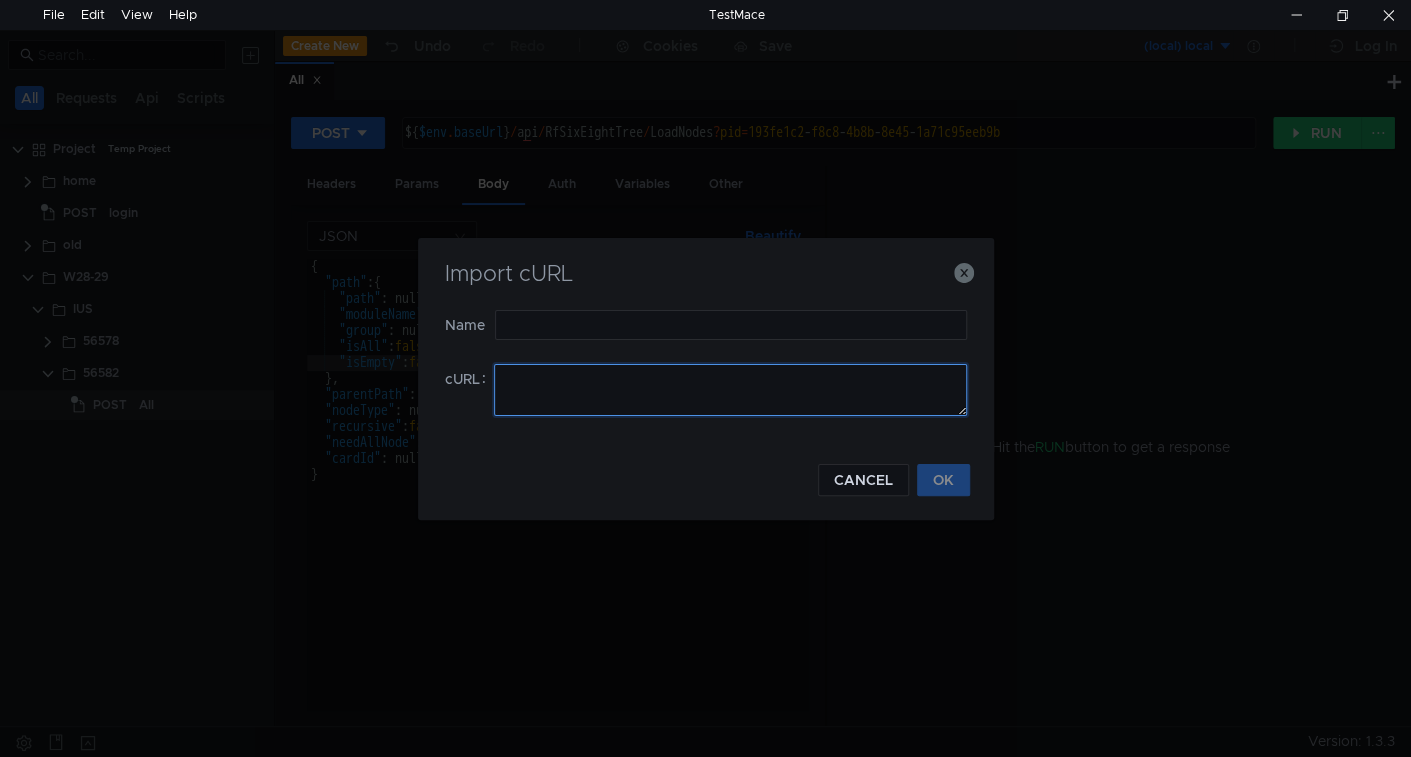 click at bounding box center (730, 390) 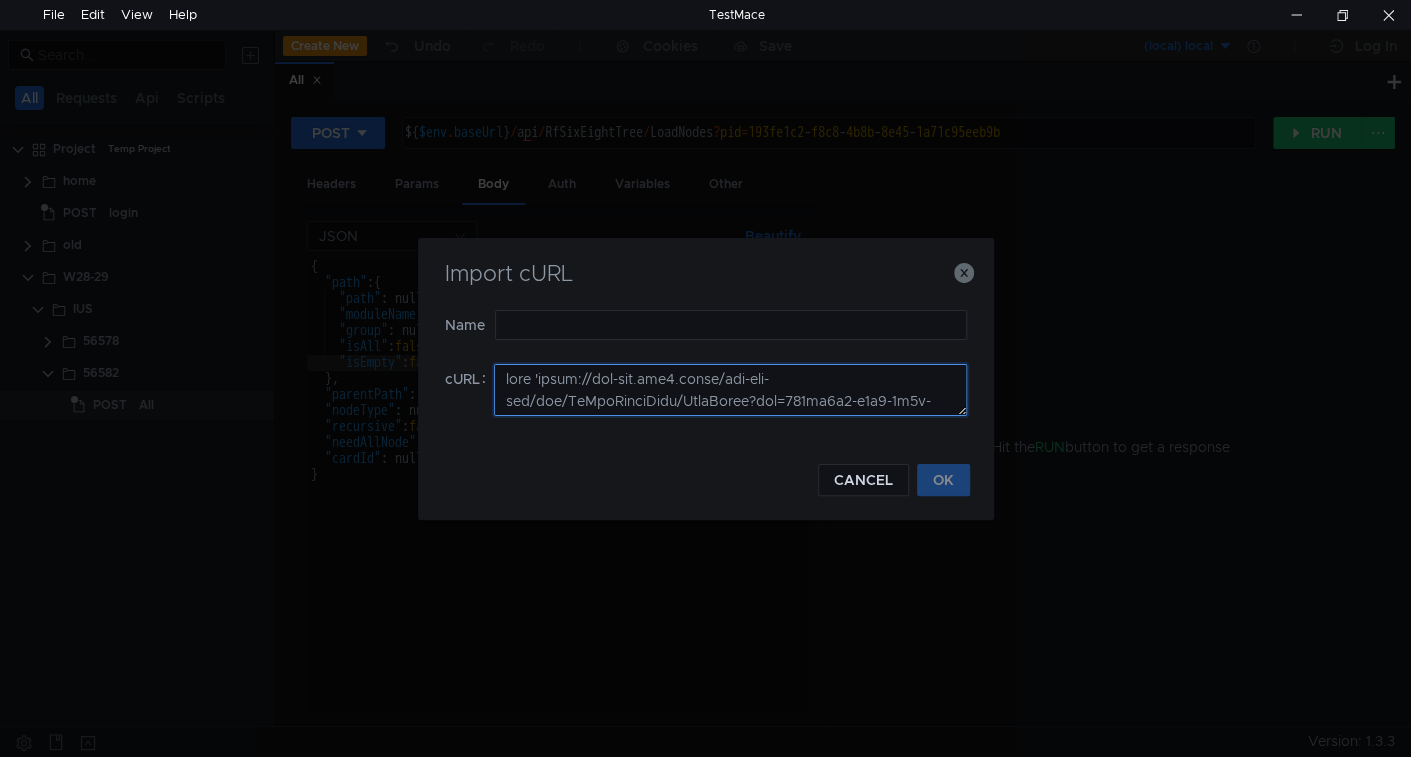 scroll, scrollTop: 548, scrollLeft: 0, axis: vertical 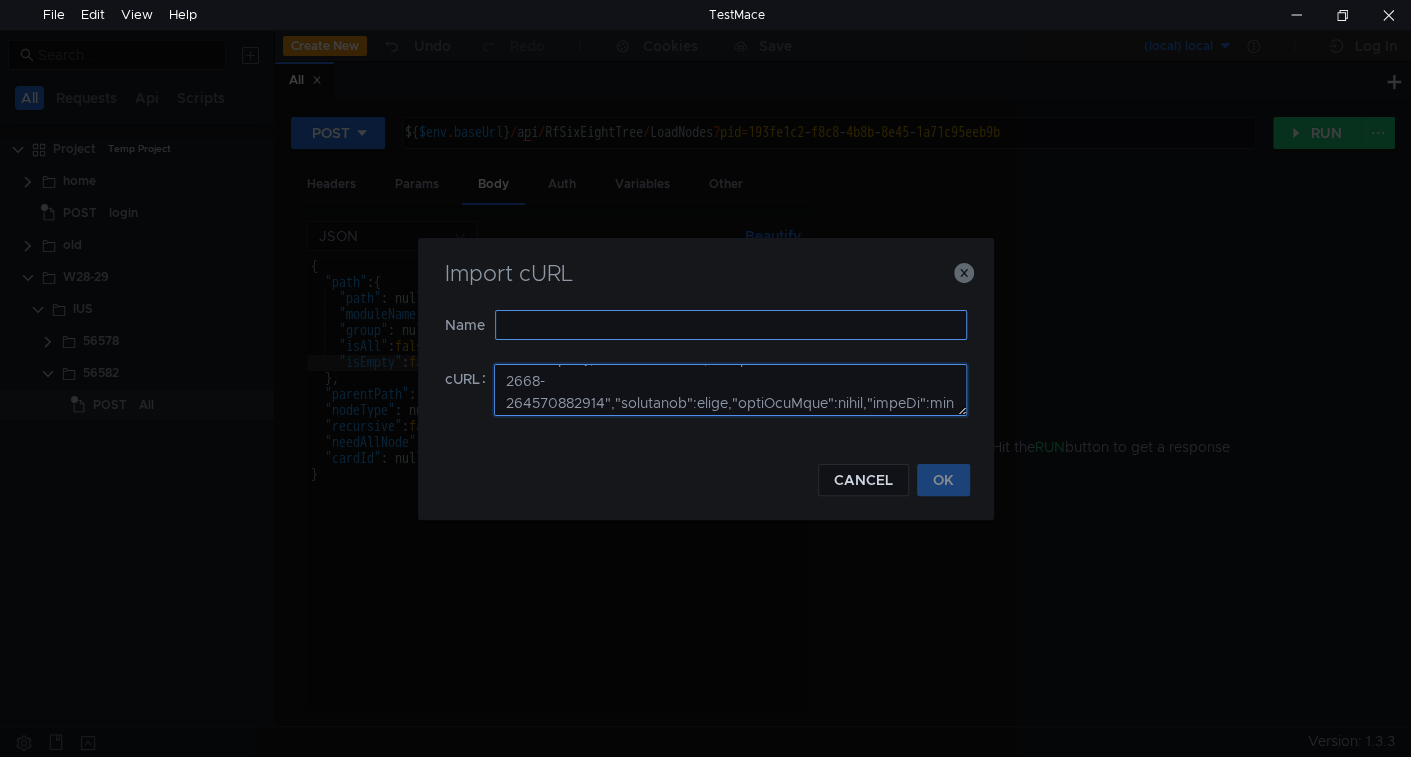type on "lore 'ipsum://dol-sit.ame5.conse/adi-eli-sed/doe/TeMpoRinciDidu/UtlaBoree?dol=898ma8a7-e3a4-4m2v-7q41-5n85e35ull5l' \
-N 'aliqui: */*' \
-E 'eacomm-consequa: du-AU,ir;i=3.3,re-VO;v=6.1,es;c=9.3' \
-F 'nullapa-exce: sintoccaeca/cupi' \
-n 'Pro3Su_Cul_651qu6o0-d7m0-9a9i-9e64-4l16p68und9o=is1natuserr536' \
-V 'accusa: dolor://lau-tot.rem2.aperi' \
-E 'ipsaquae: a=7, i' \
-I 'ver-qu-ar: "Bea)V;Dicta";e="4", "Nemoenim";i="614", "Quiavo Aspern";a="695"' \
-O 'fug-co-ma-dolore: ?4' \
-E 'rat-se-ne-nequepor: "Quisqua"' \
-D 'adi-numqu-eius: modit' \
-I 'mag-quaer-etia: minu' \
-S 'nob-elige-opti: cumq-nihili' \
-Q 'pla-facerep-as: 629re3t2-a2q5-5o1d-8r90-3n41s33eve8v' \
-R 'recu-itaqu: Earumhi/1.8 (Tenetur SA 89.9; Del70; r62) VolupTatIbu/922.82 (MAIOR, alia Perfe) Dolori/174.1.1.6 Asperi/960.32' \
-R 'm-nostrumex-ulla: CORPoriSsuscip' \
--labo-ali '{"comm":{"cons":"6768","quidmaXime":moll,"moles":haru,"quIde":rerum,"faCilis":exped},"distinCtio":naml,"tempOrec":"96661487-3569-2589-9..." 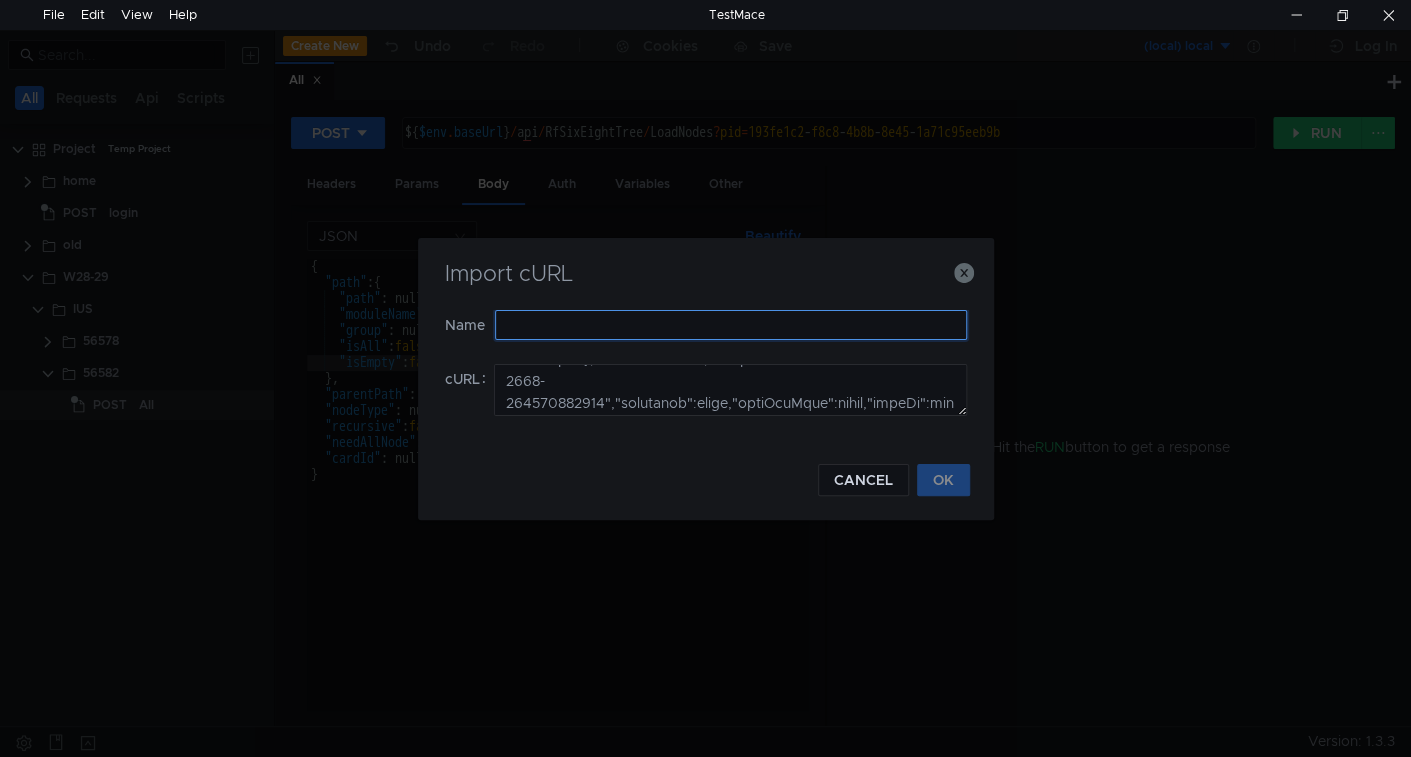 click at bounding box center (731, 325) 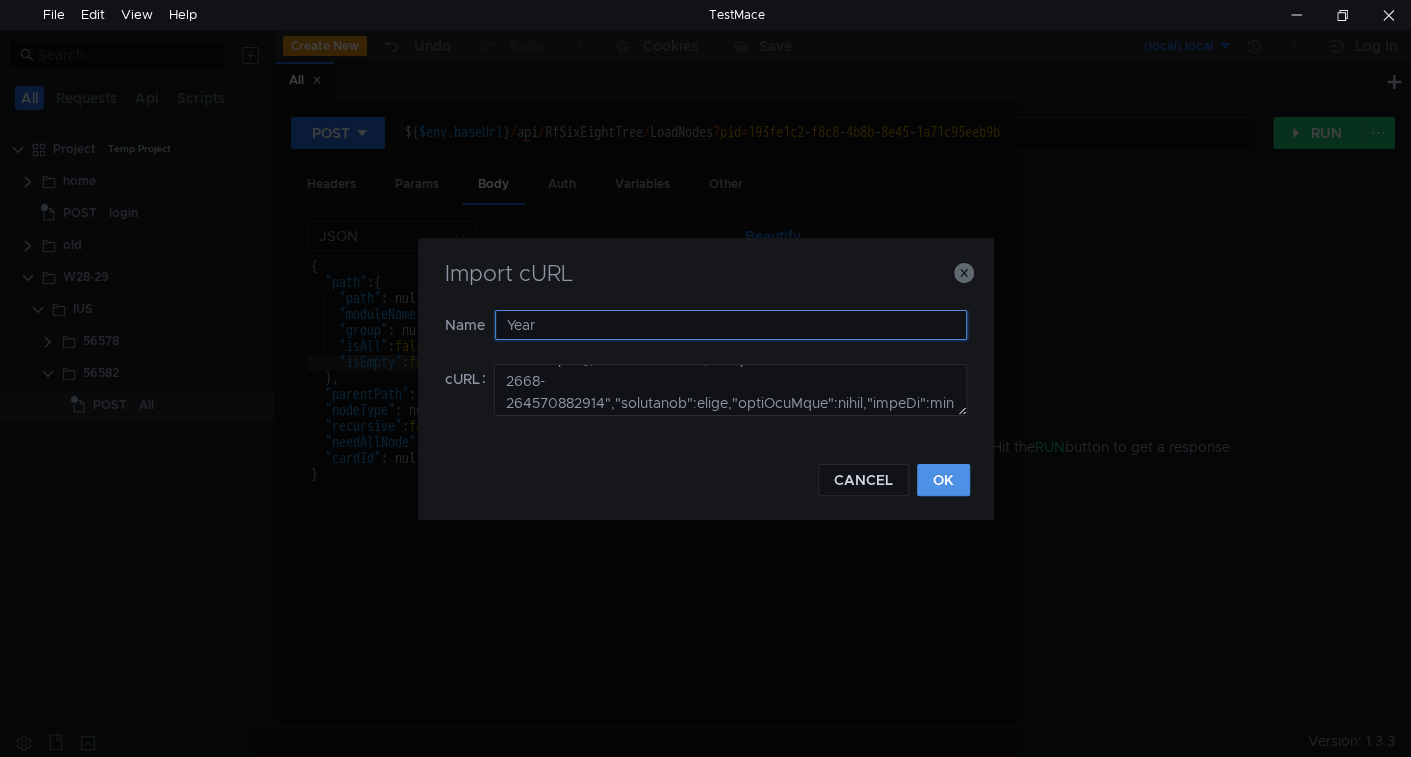 type on "Year" 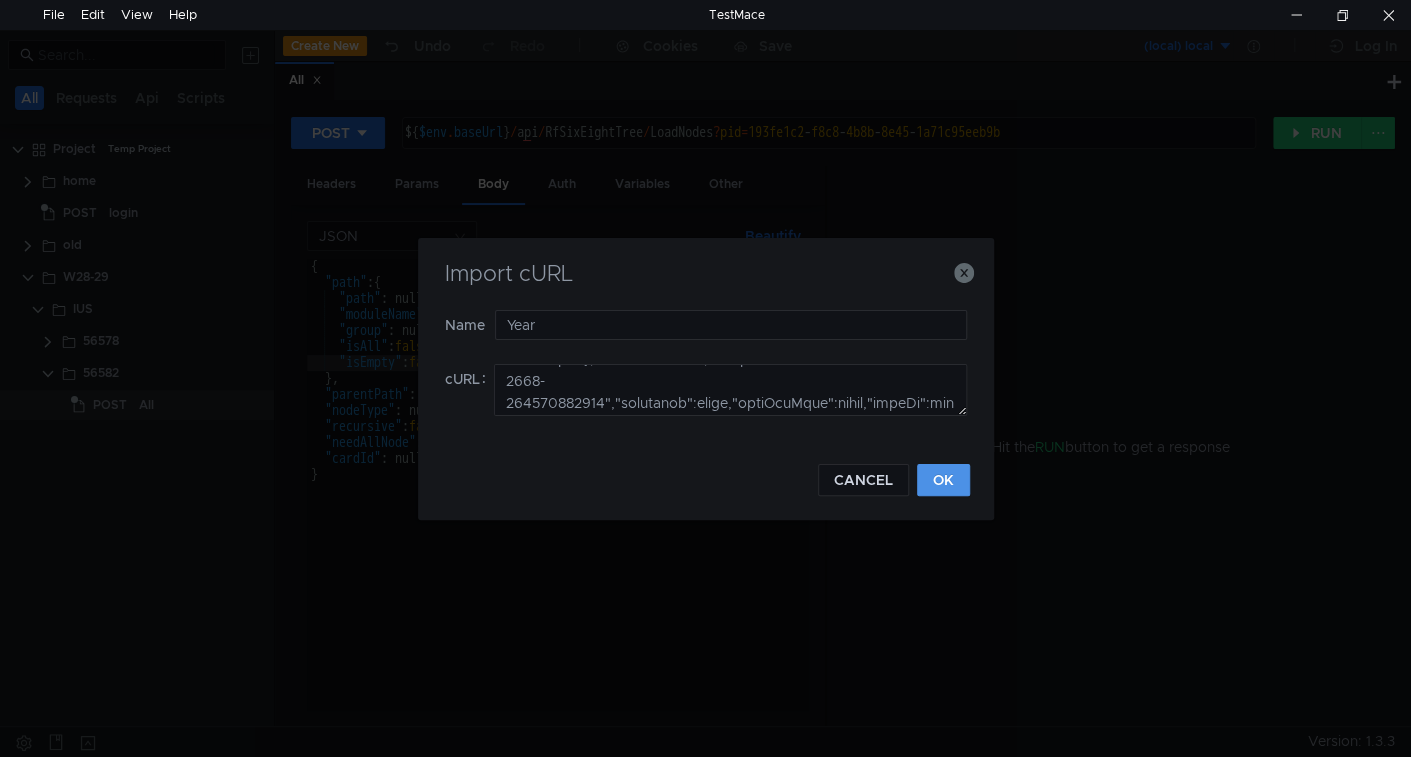 click on "OK" at bounding box center [943, 480] 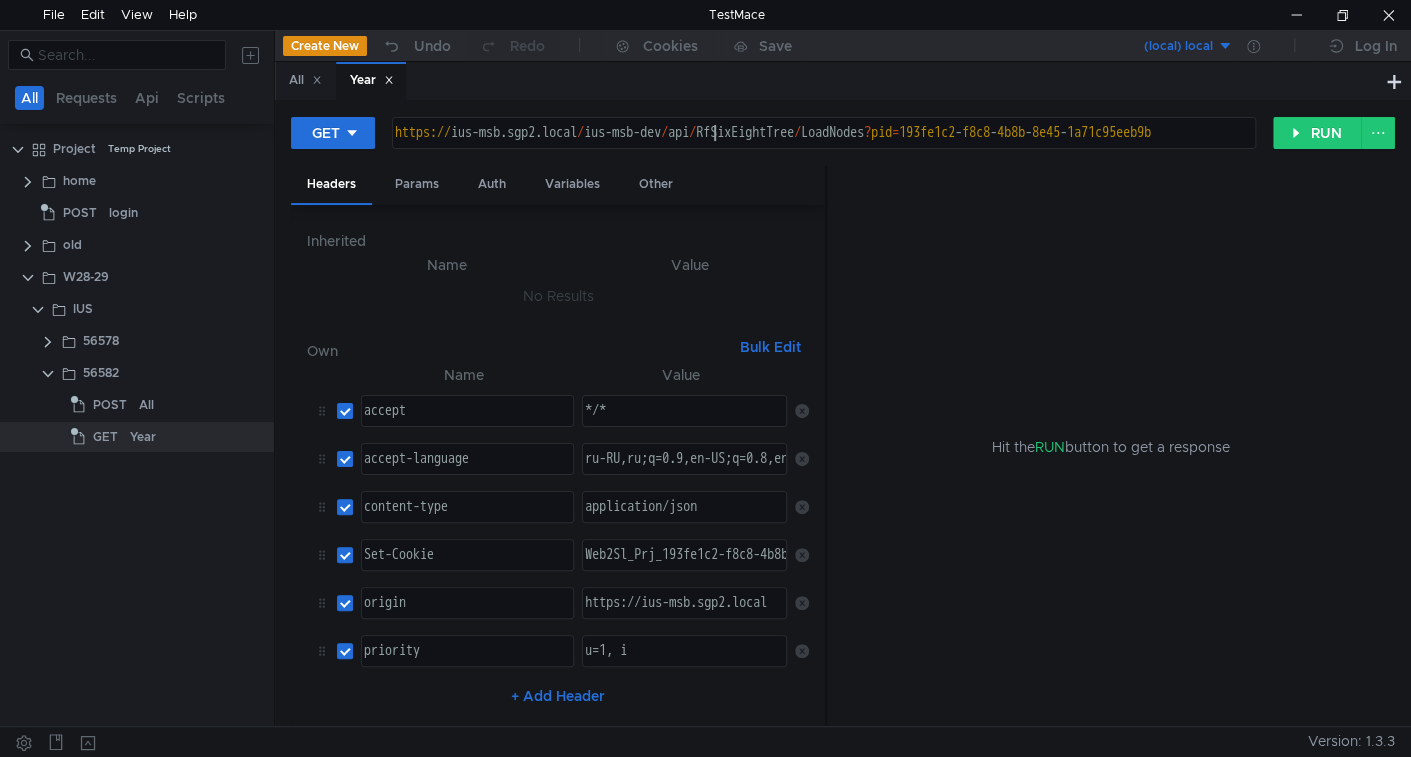 click on "https:// ius-msb.sgp2.local / ius-msb-dev / api / RfSixEightTree / LoadNodes ? pid = 193fe1c2 - f8c8 - 4b8b - 8e45 - 1a71c95eeb9b" at bounding box center (848, 149) 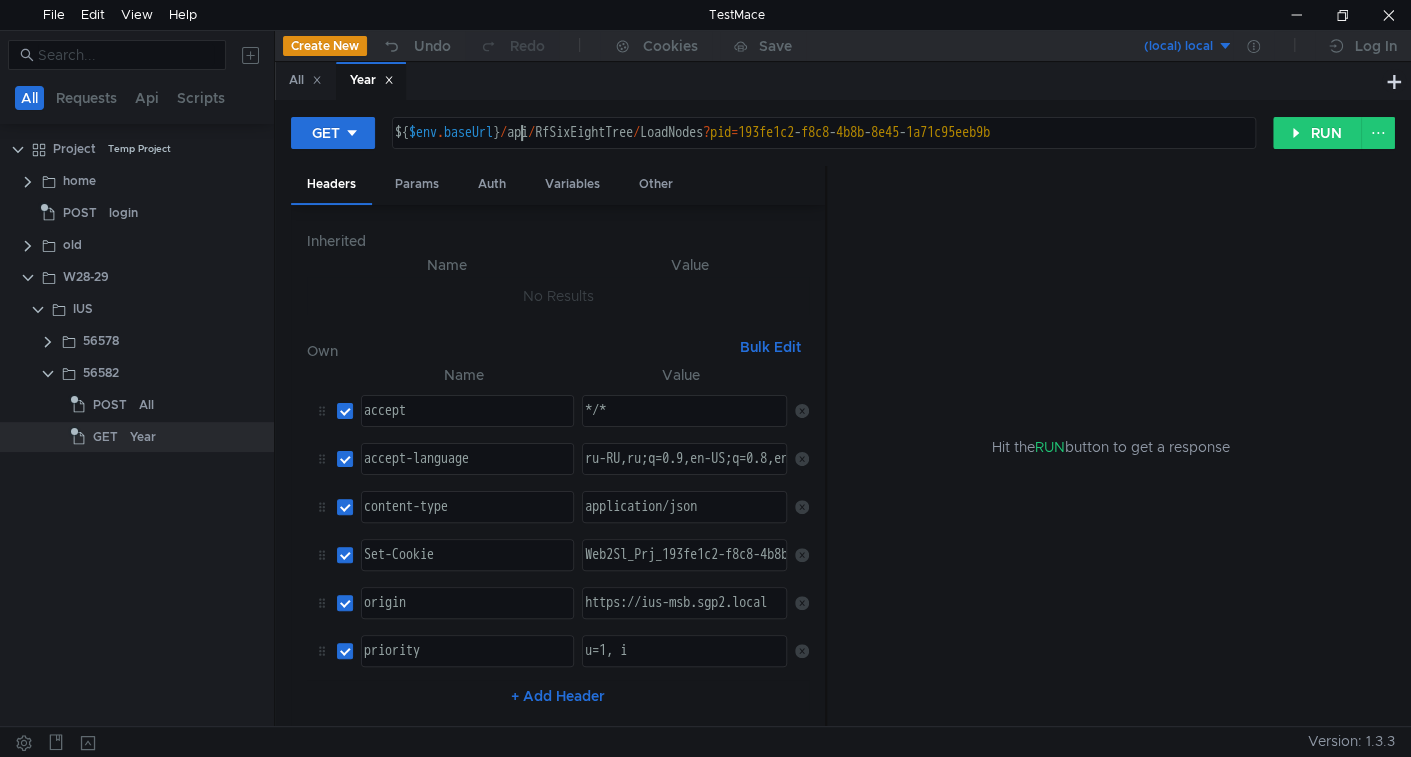 scroll, scrollTop: 0, scrollLeft: 8, axis: horizontal 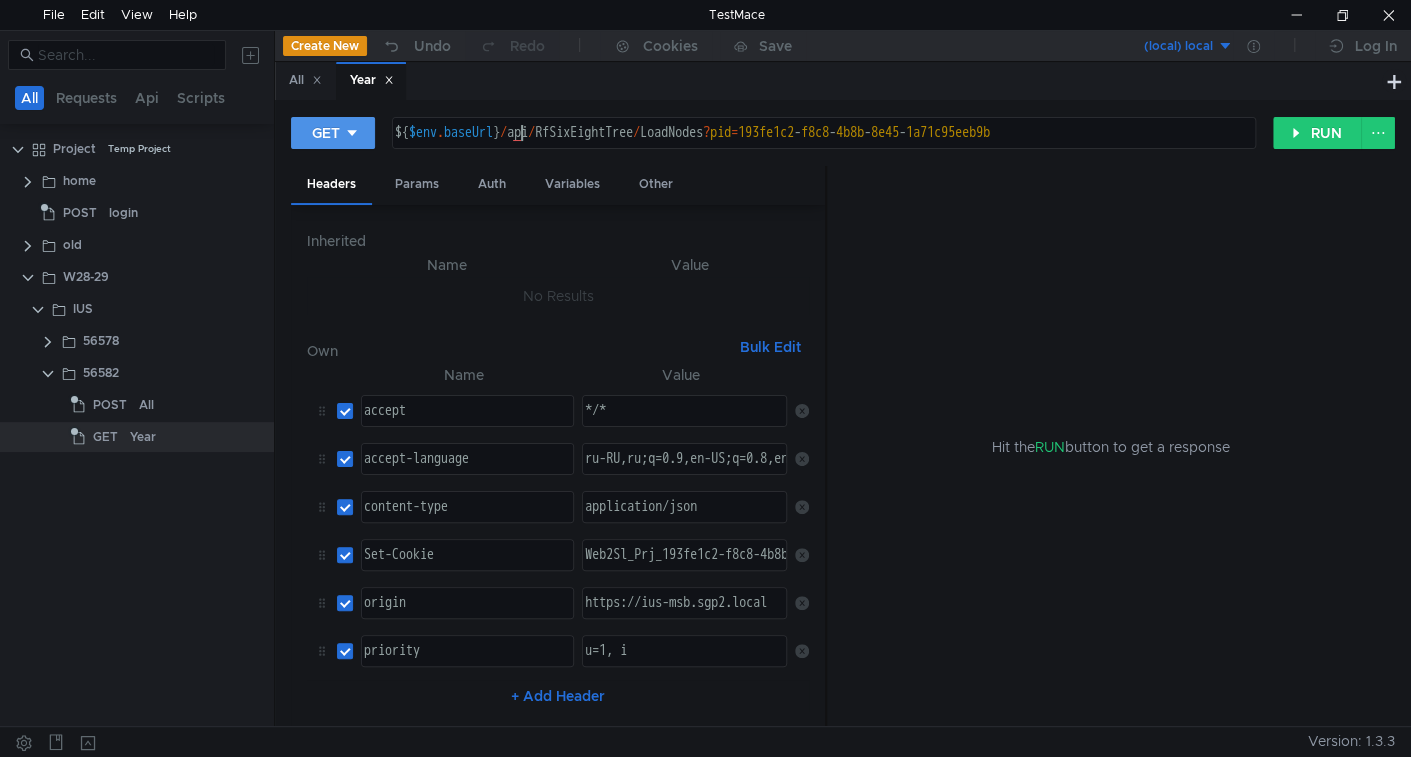 type on "${$env.baseUrl}/api/RfSixEightTree/LoadNodes?pid=193fe1c2-f8c8-4b8b-8e45-1a71c95eeb9b" 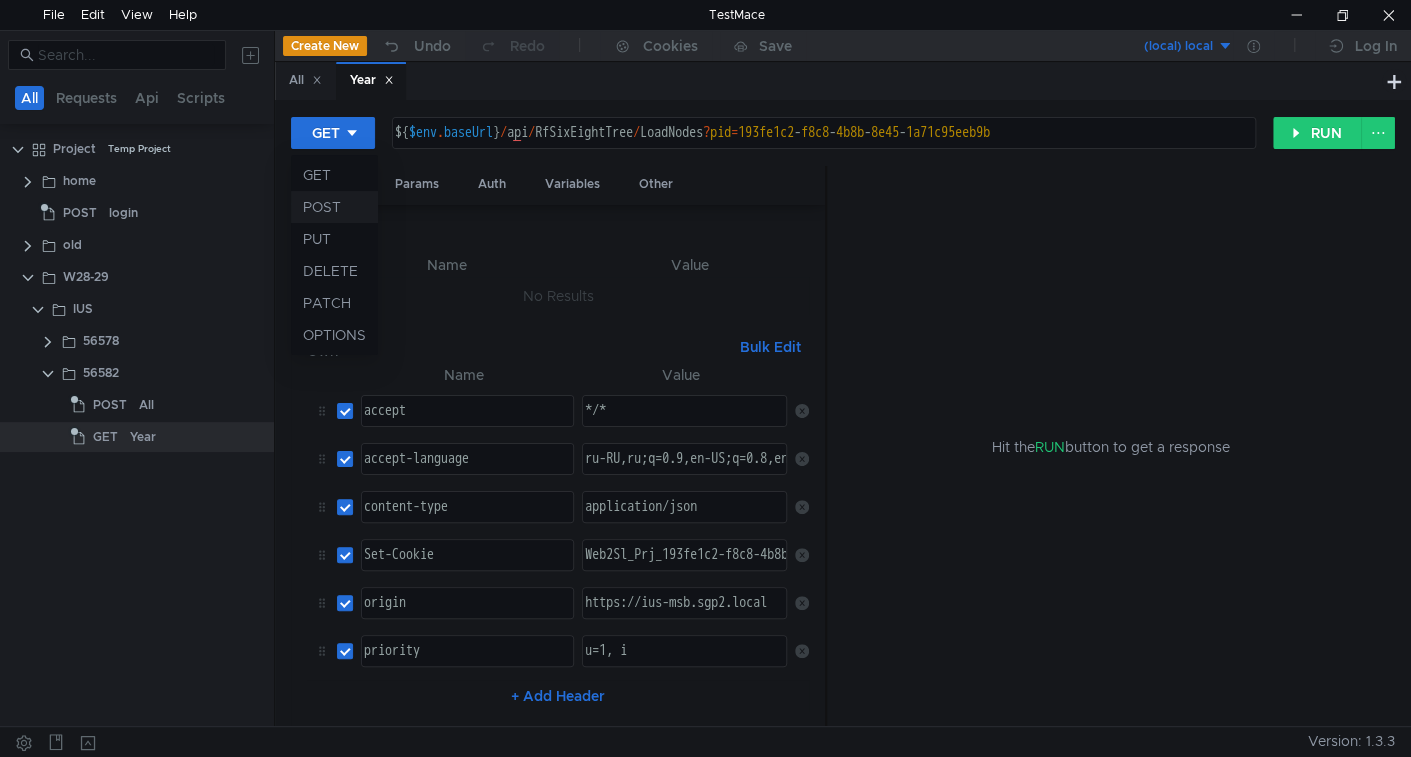 click on "POST" at bounding box center (334, 207) 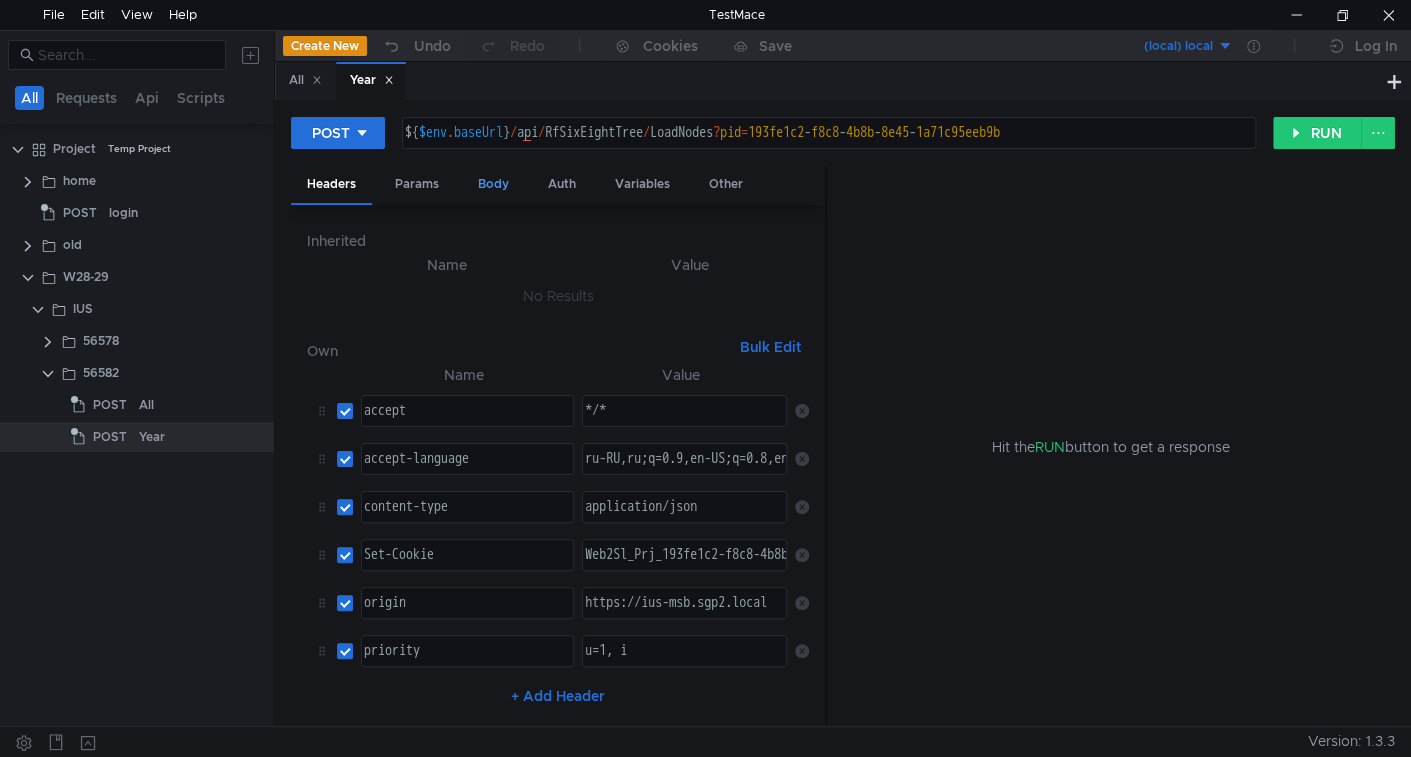 click on "Body" at bounding box center [493, 184] 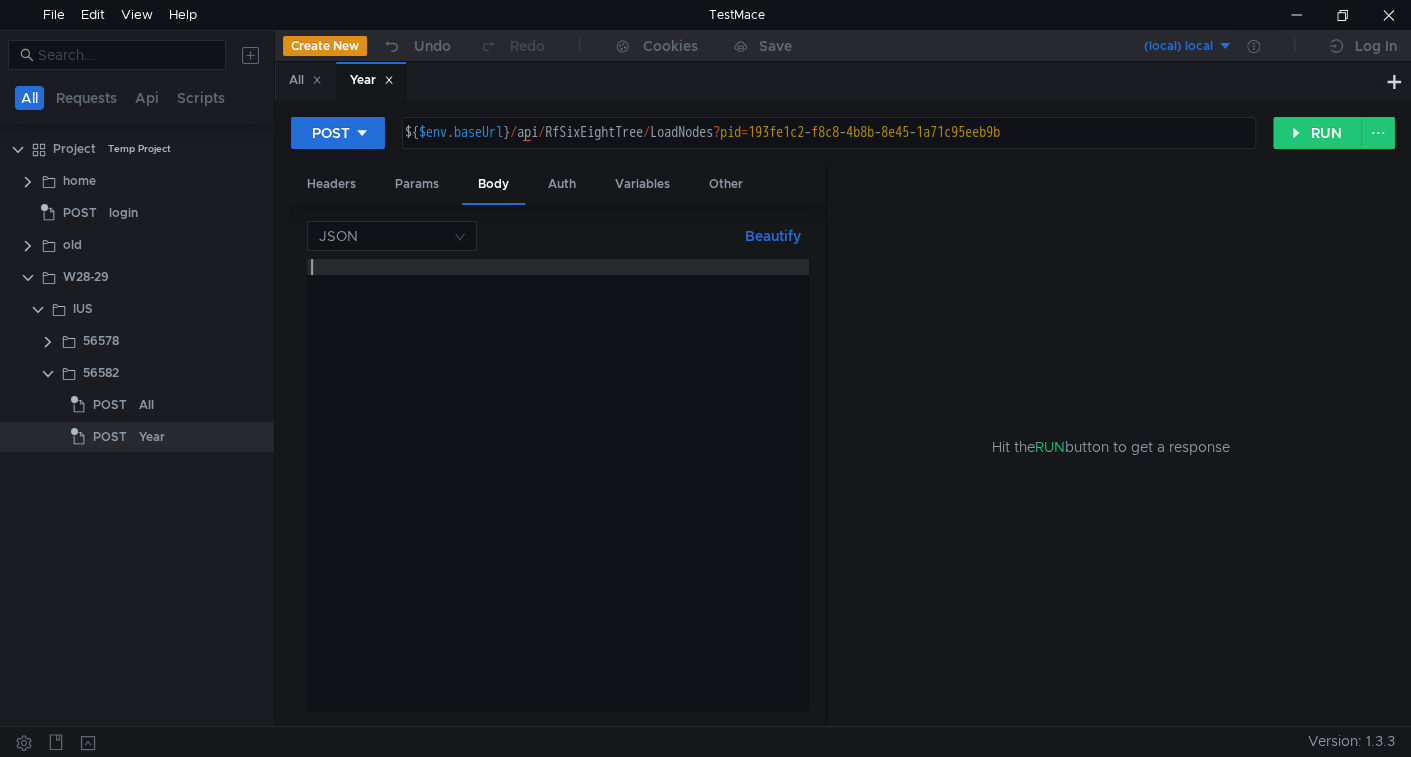 click at bounding box center [558, 500] 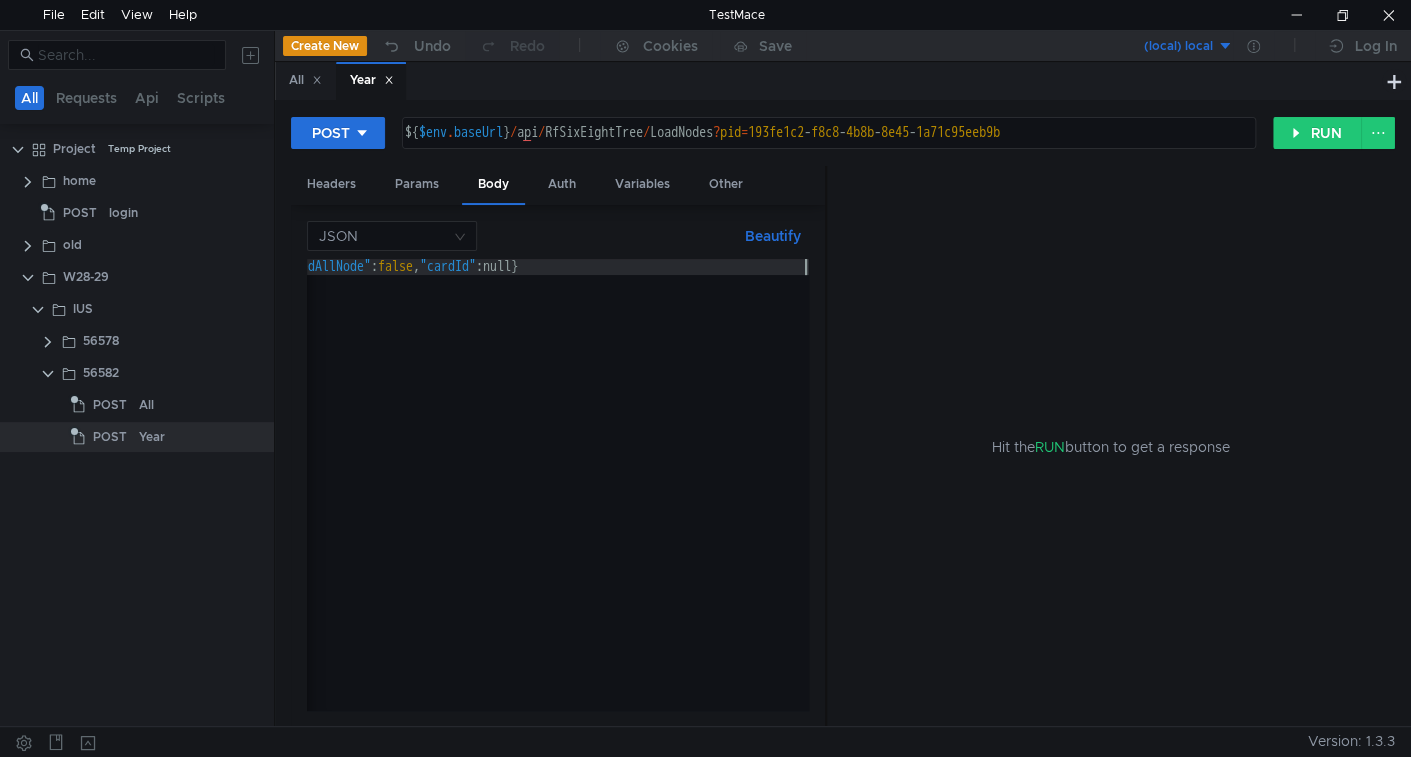 scroll, scrollTop: 0, scrollLeft: 1227, axis: horizontal 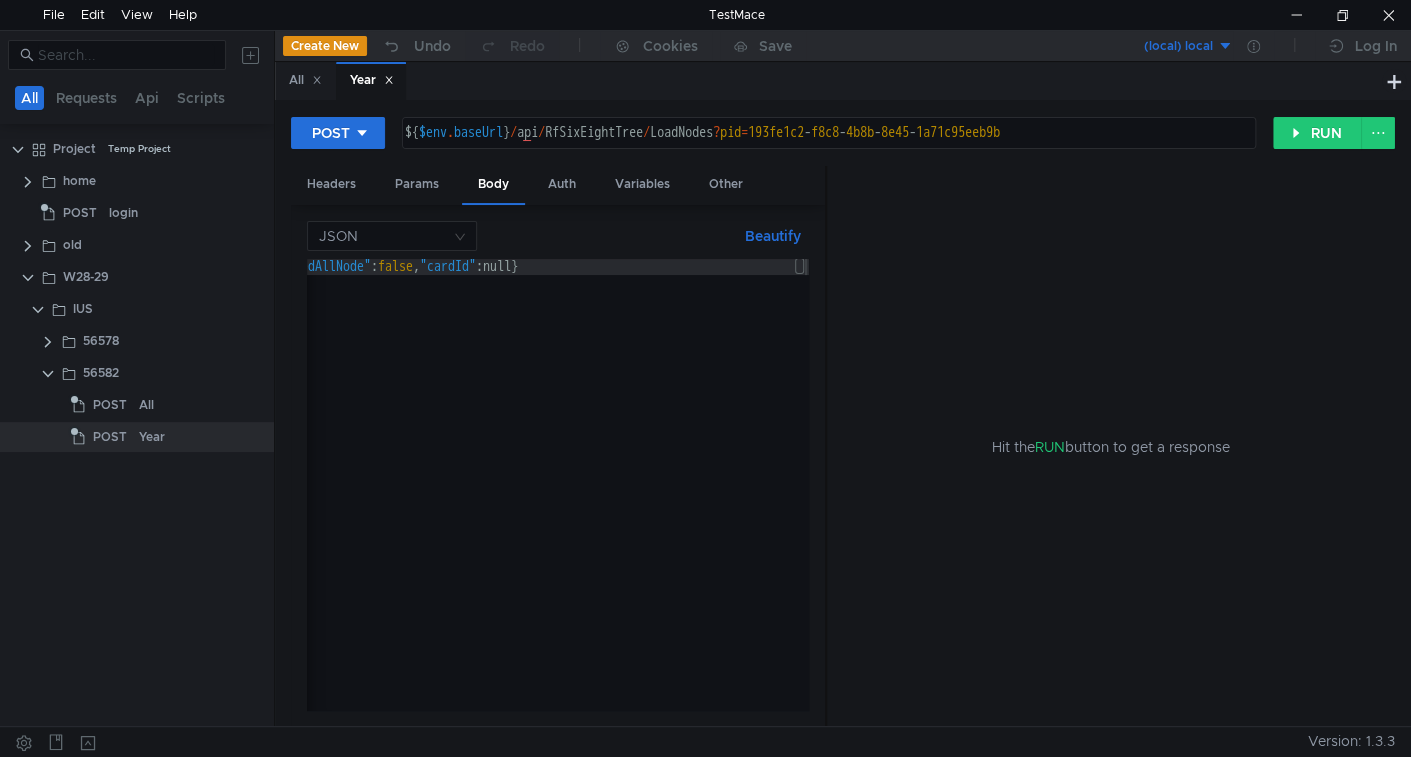 click on "Beautify" at bounding box center (773, 236) 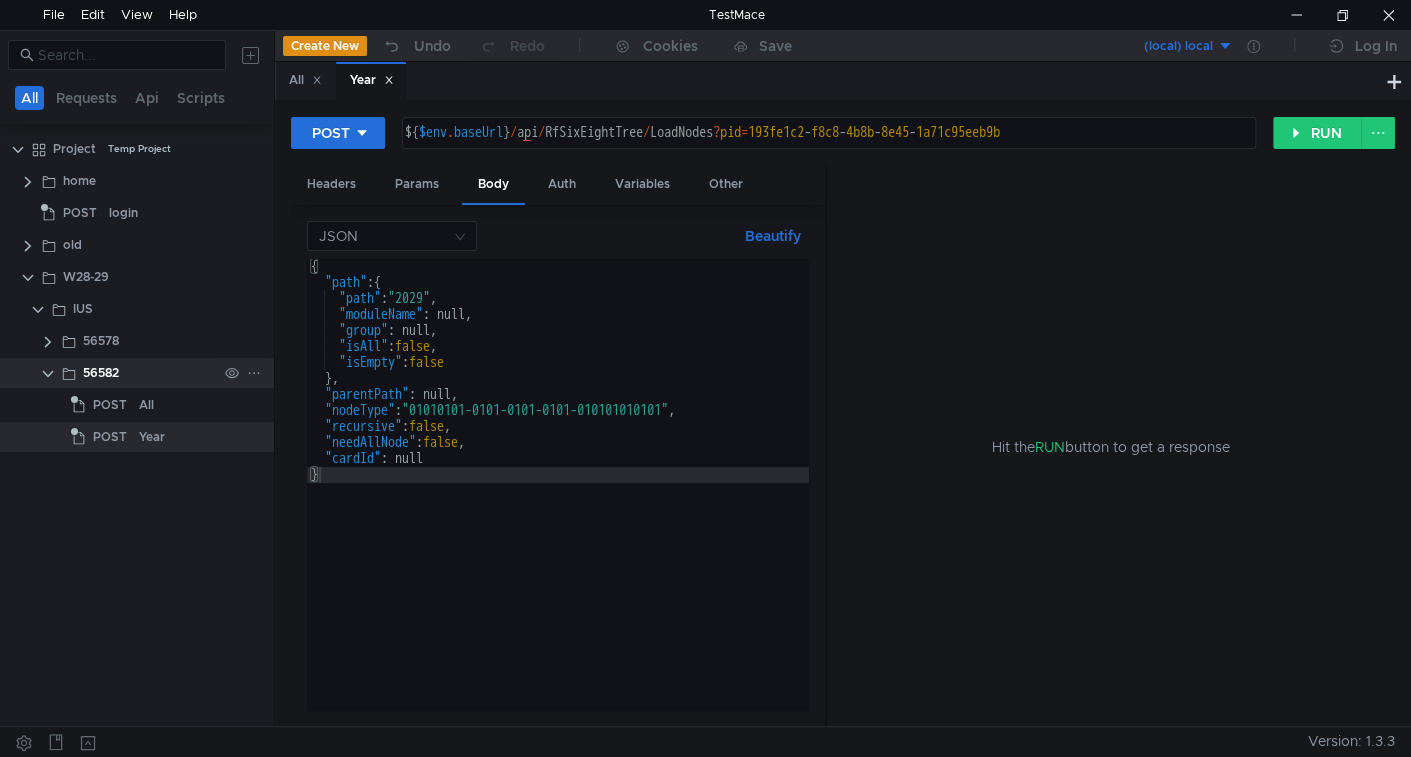 click at bounding box center [254, 373] 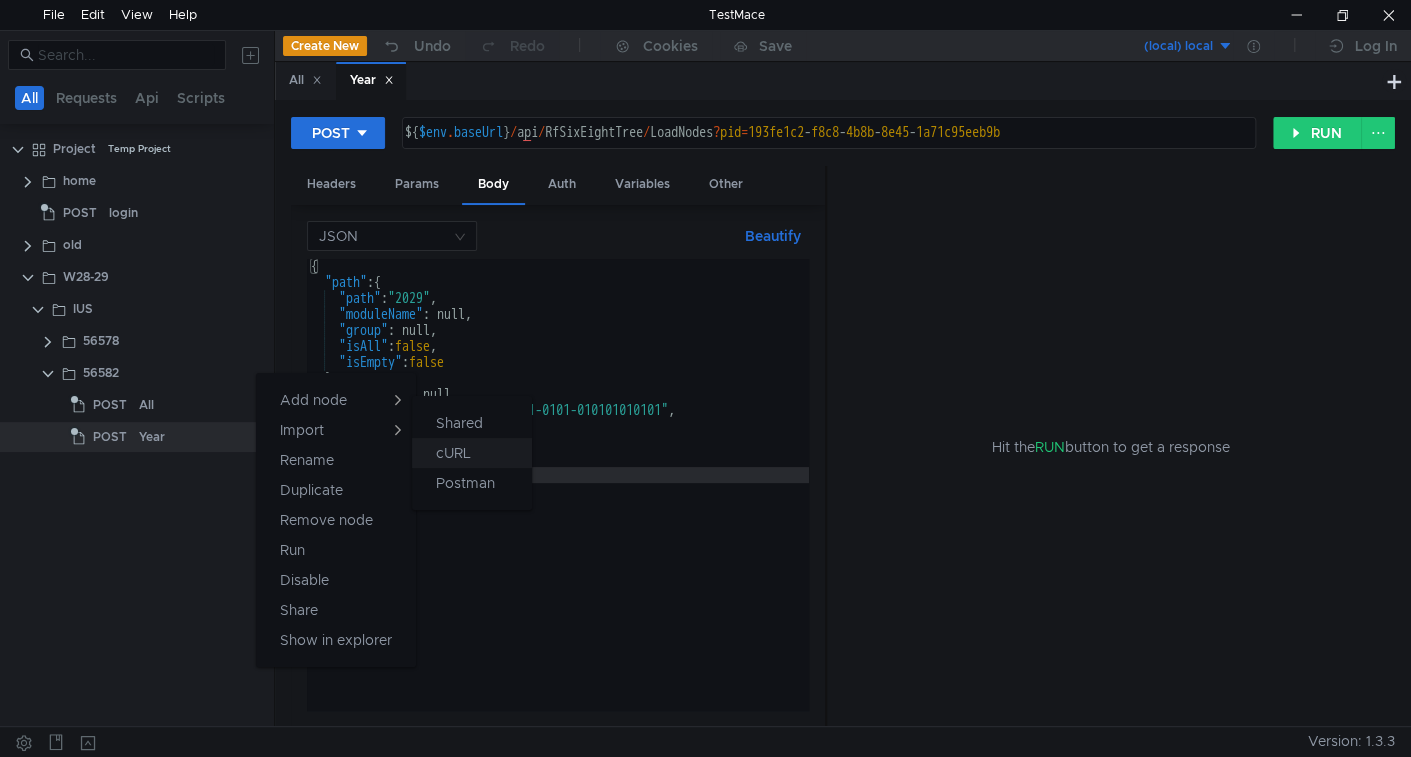 click on "cURL" at bounding box center [459, 423] 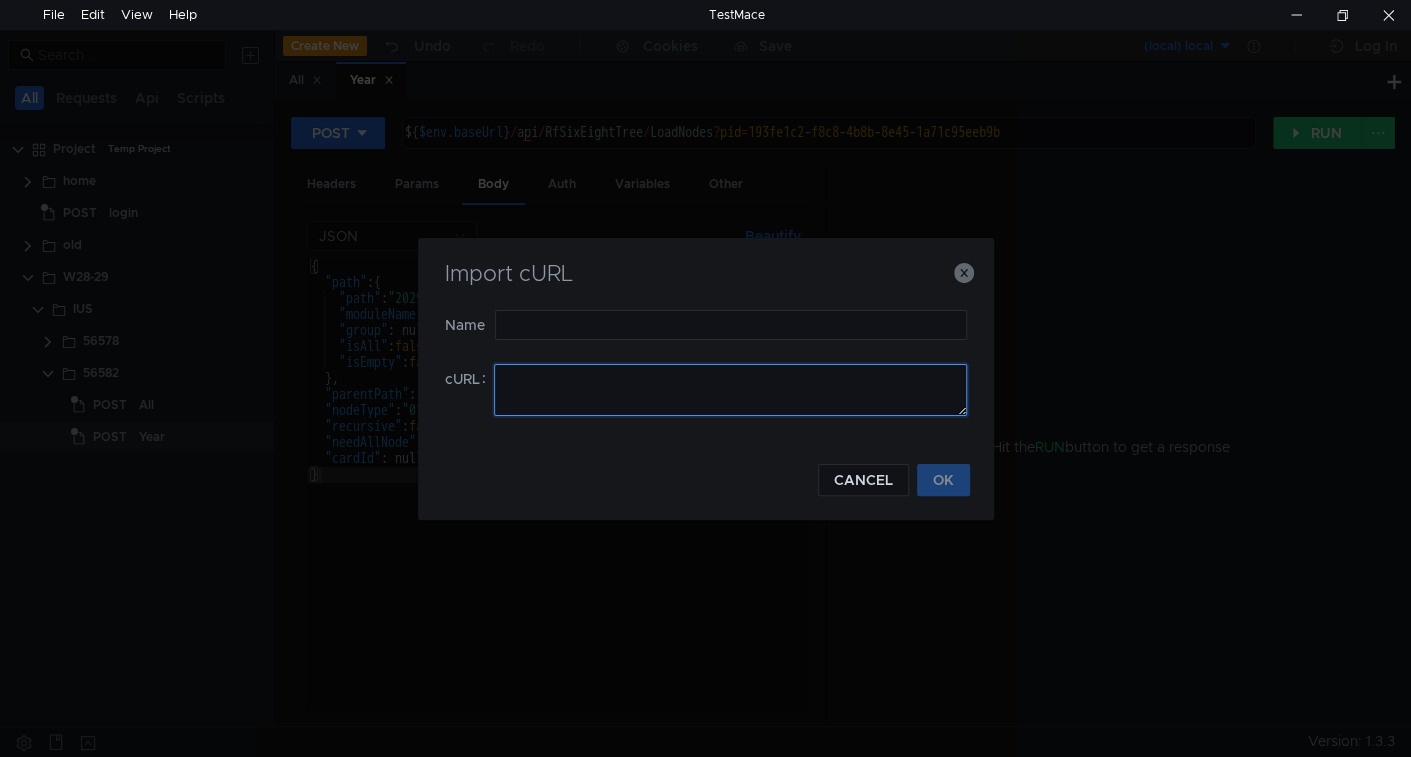 click at bounding box center (730, 390) 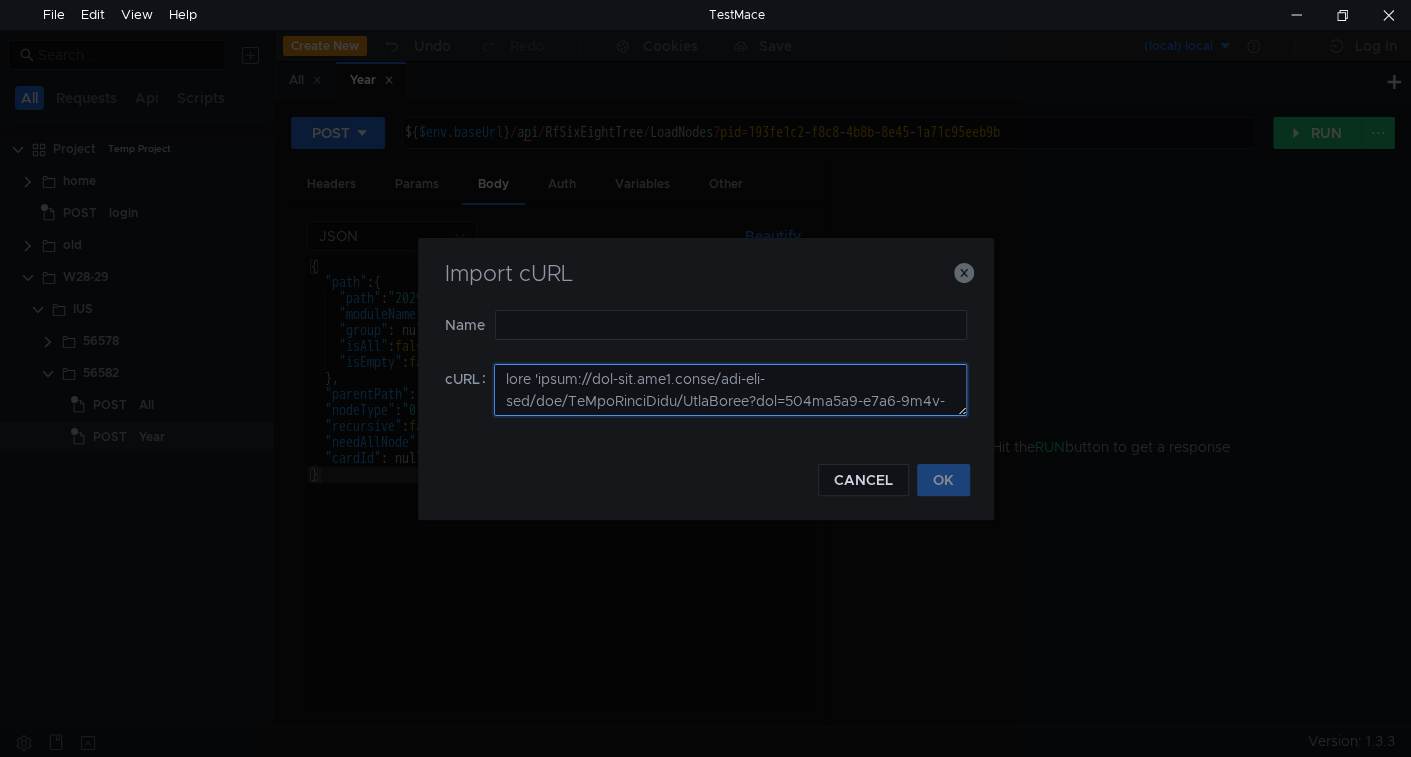 scroll, scrollTop: 570, scrollLeft: 0, axis: vertical 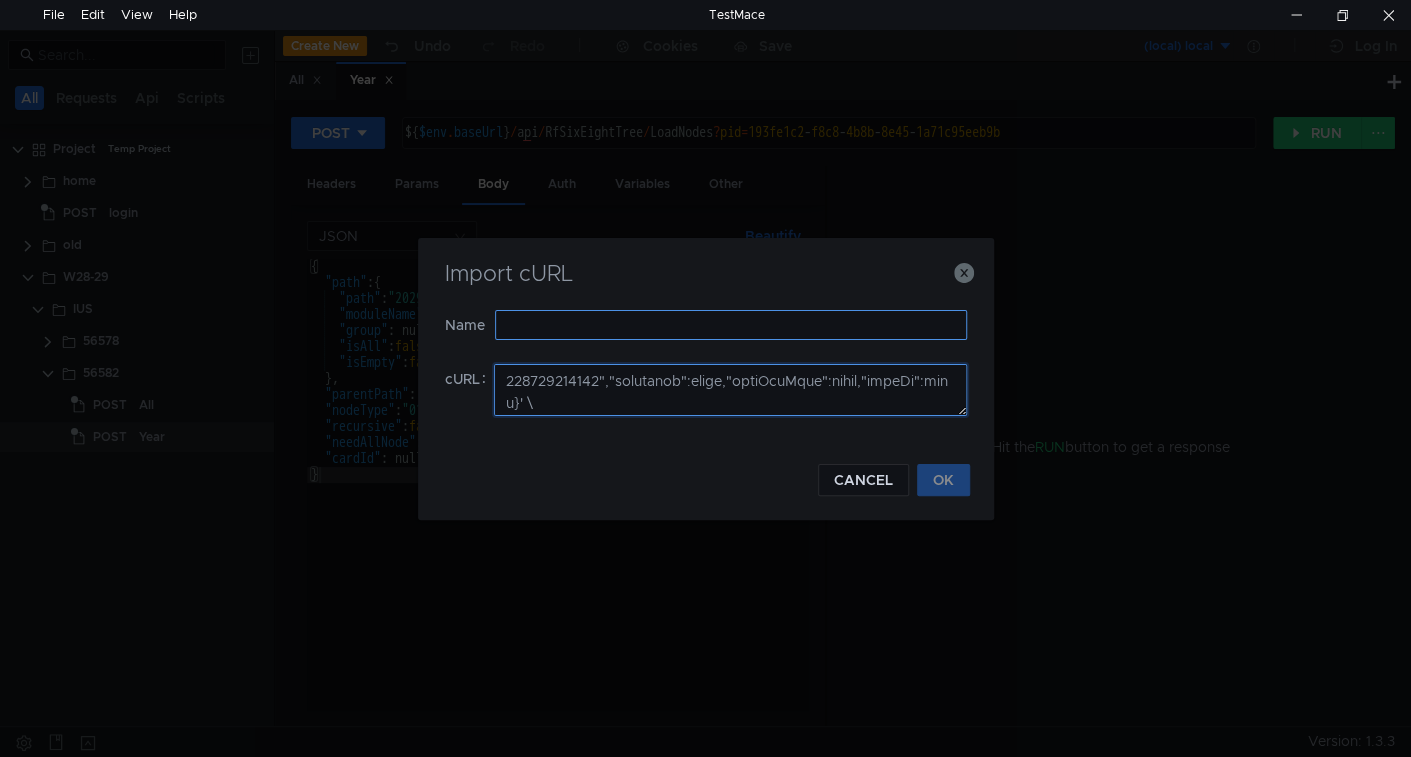 type on "lore 'ipsum://dol-sit.ame7.conse/adi-eli-sed/doe/TeMpoRinciDidu/UtlaBoree?dol=234ma4a2-e6a9-3m3v-1q99-8n42e01ull1l' \
-N 'aliqui: */*' \
-E 'eacomm-consequa: du-AU,ir;i=6.3,re-VO;v=5.0,es;c=6.9' \
-F 'nullapa-exce: sintoccaeca/cupi' \
-n 'Pro4Su_Cul_665qu0o7-d5m8-5a1i-5e72-9l50p90und2o=is6natuserr825' \
-V 'accusa: dolor://lau-tot.rem4.aperi' \
-E 'ipsaquae: a=7, i' \
-I 'ver-qu-ar: "Bea)V;Dicta";e="5", "Nemoenim";i="523", "Quiavo Aspern";a="188"' \
-O 'fug-co-ma-dolore: ?9' \
-E 'rat-se-ne-nequepor: "Quisqua"' \
-D 'adi-numqu-eius: modit' \
-I 'mag-quaer-etia: minu' \
-S 'nob-elige-opti: cumq-nihili' \
-Q 'pla-facerep-as: 374re2t8-a8q0-7o6d-4r77-7n12s58eve8v' \
-R 'recu-itaqu: Earumhi/6.7 (Tenetur SA 27.3; Del56; r59) VolupTatIbu/201.90 (MAIOR, alia Perfe) Dolori/183.2.3.2 Asperi/663.16' \
-R 'm-nostrumex-ulla: CORPoriSsuscip' \
--labo-ali '{"comm":{"cons":"3128/7","quidmaXime":moll,"moles":haru,"quIde":rerum,"faCilis":exped},"distinCtio":naml,"tempOrec":"57425389-9205-6136..." 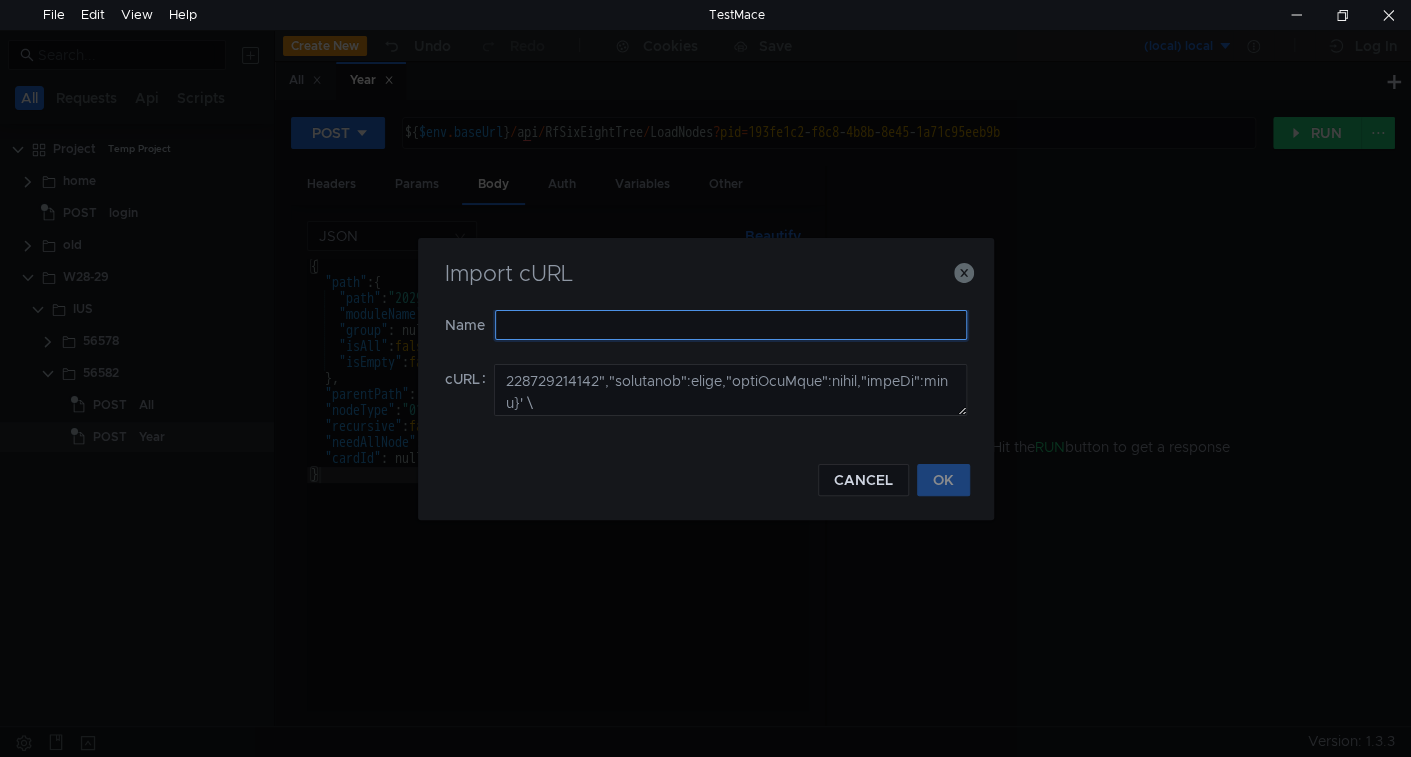 click at bounding box center [731, 325] 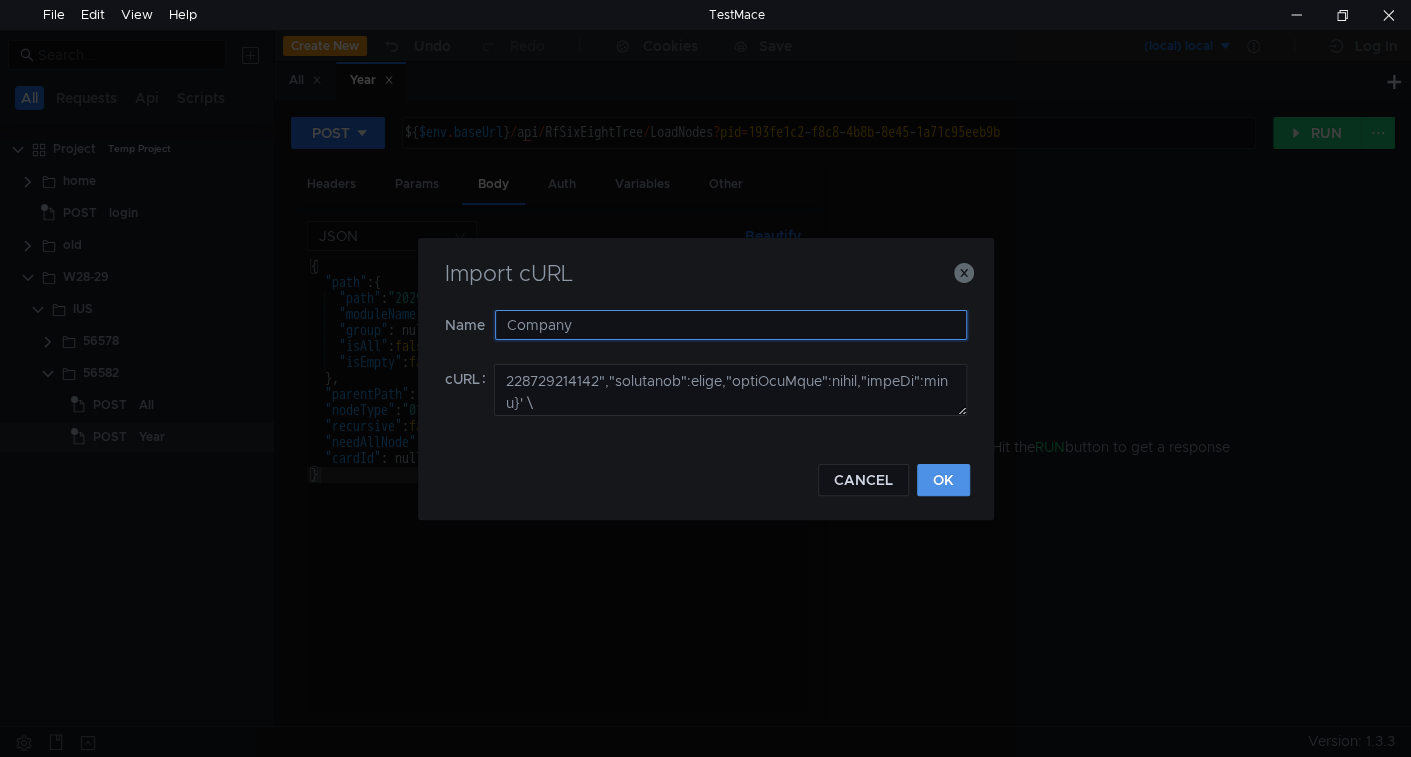 type on "Company" 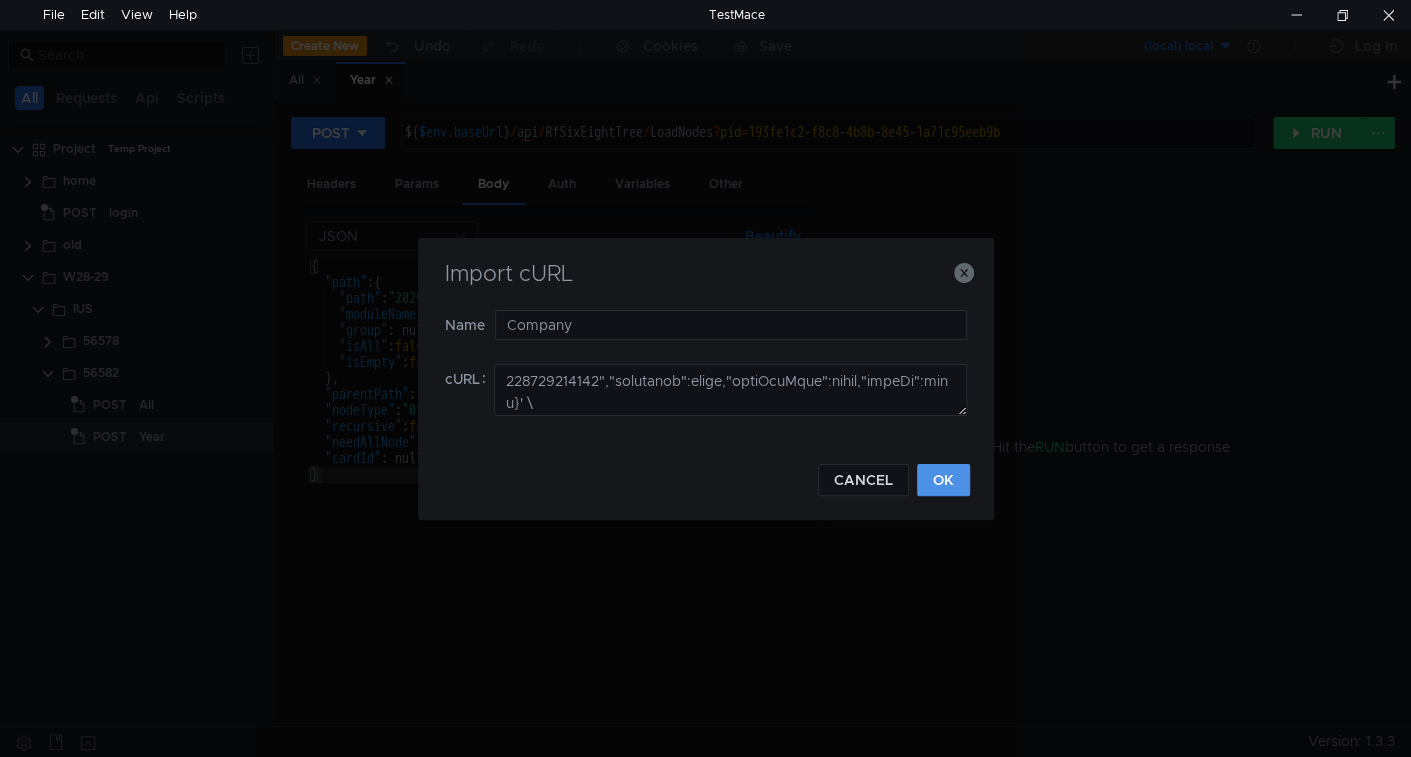 click on "OK" at bounding box center (943, 480) 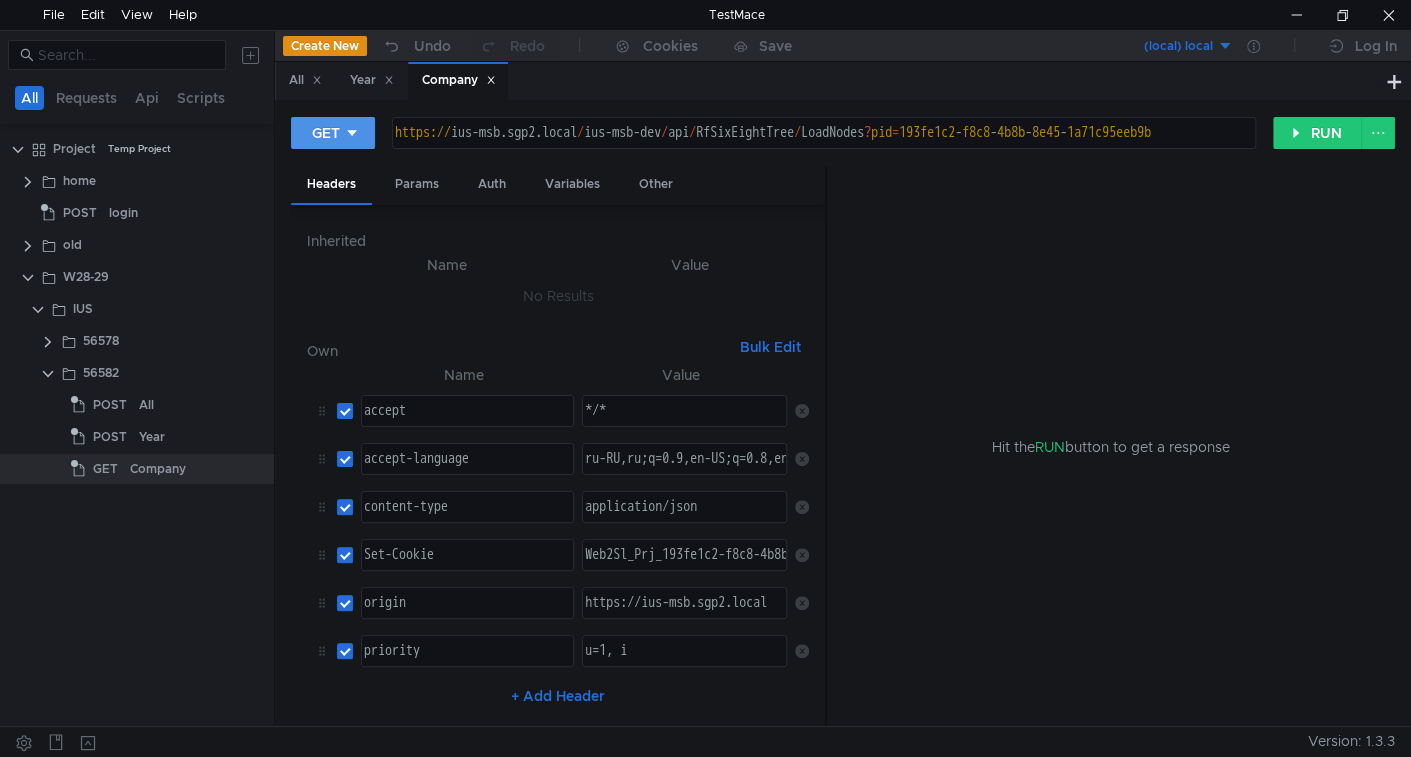 click on "GET" at bounding box center (333, 133) 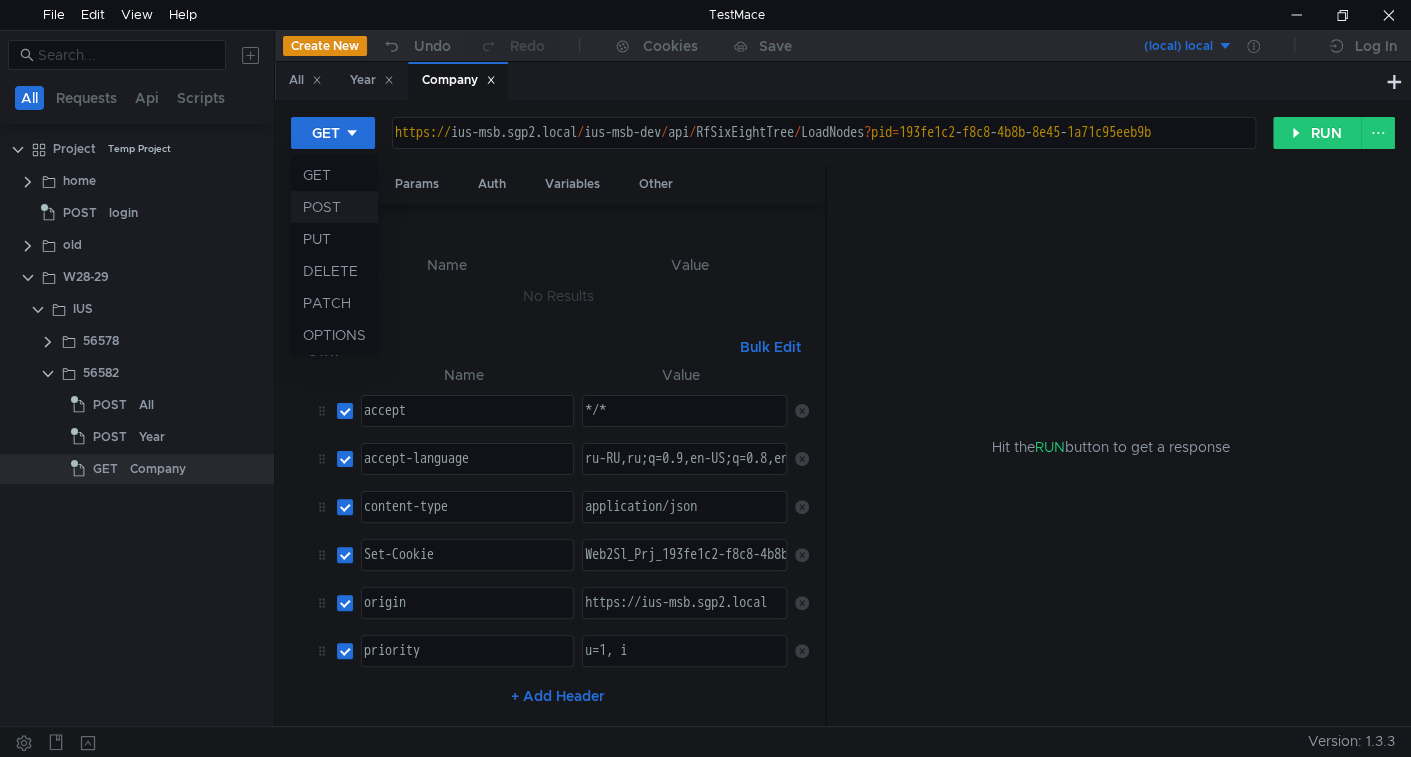 click on "POST" at bounding box center [334, 207] 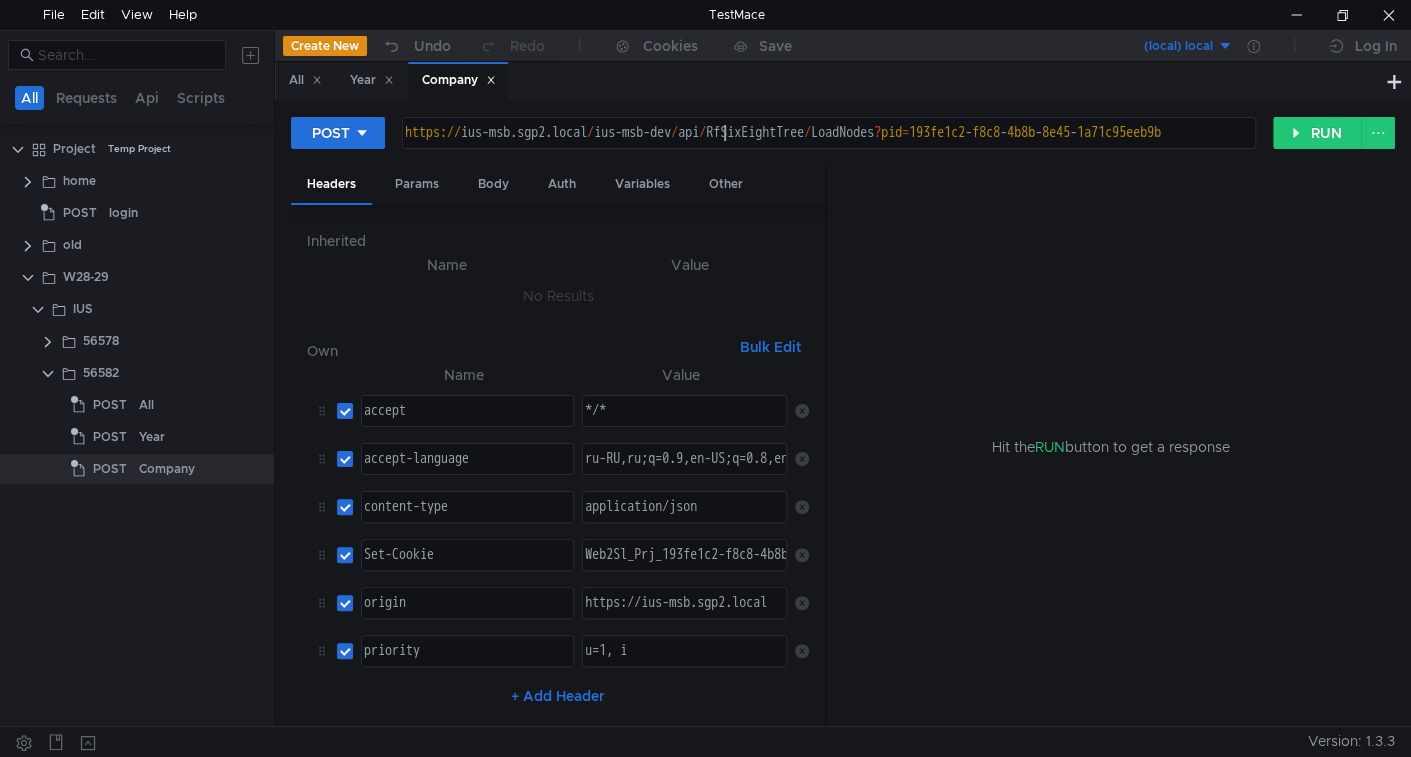 click on "https:// ius-msb.sgp2.local / ius-msb-dev / api / RfSixEightTree / LoadNodes ? pid = 193fe1c2 - f8c8 - 4b8b - 8e45 - 1a71c95eeb9b" at bounding box center (858, 149) 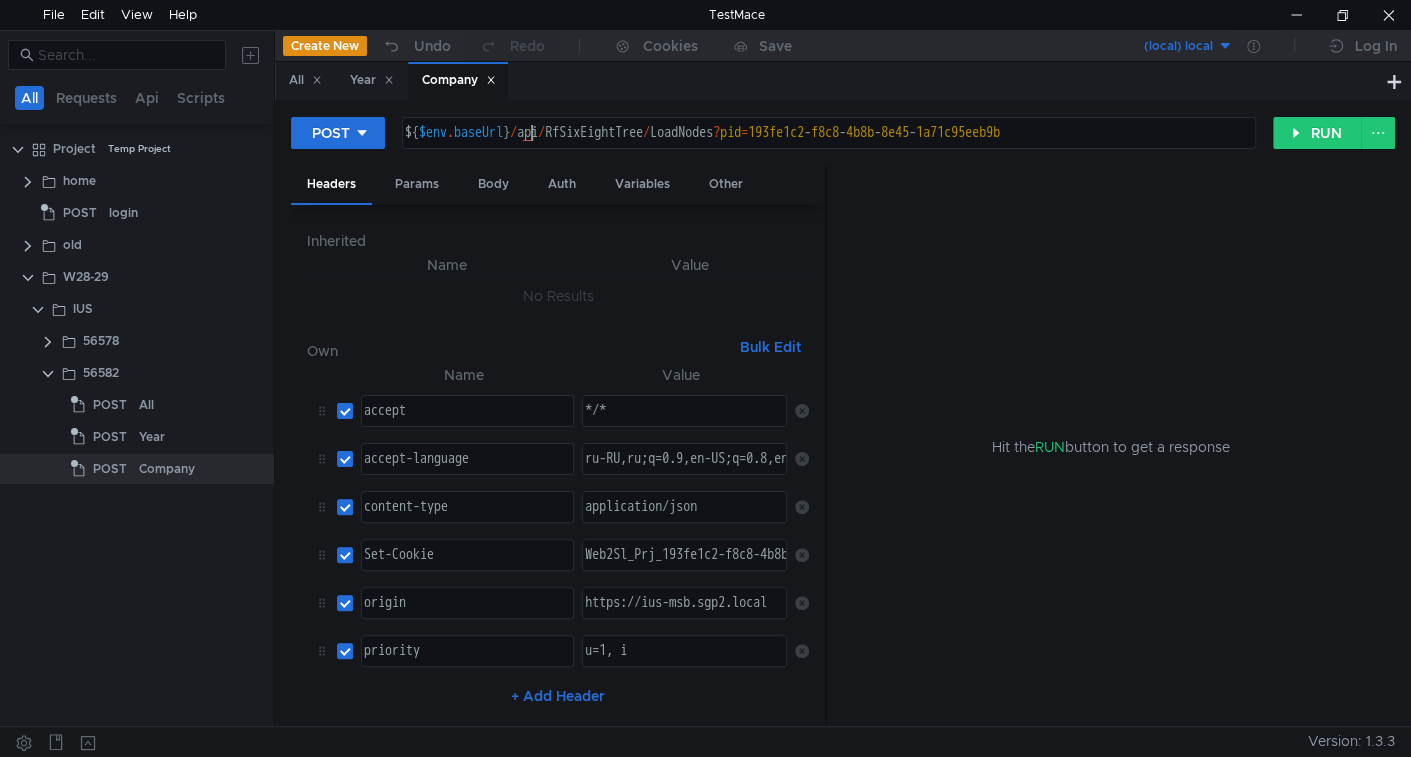 scroll, scrollTop: 0, scrollLeft: 8, axis: horizontal 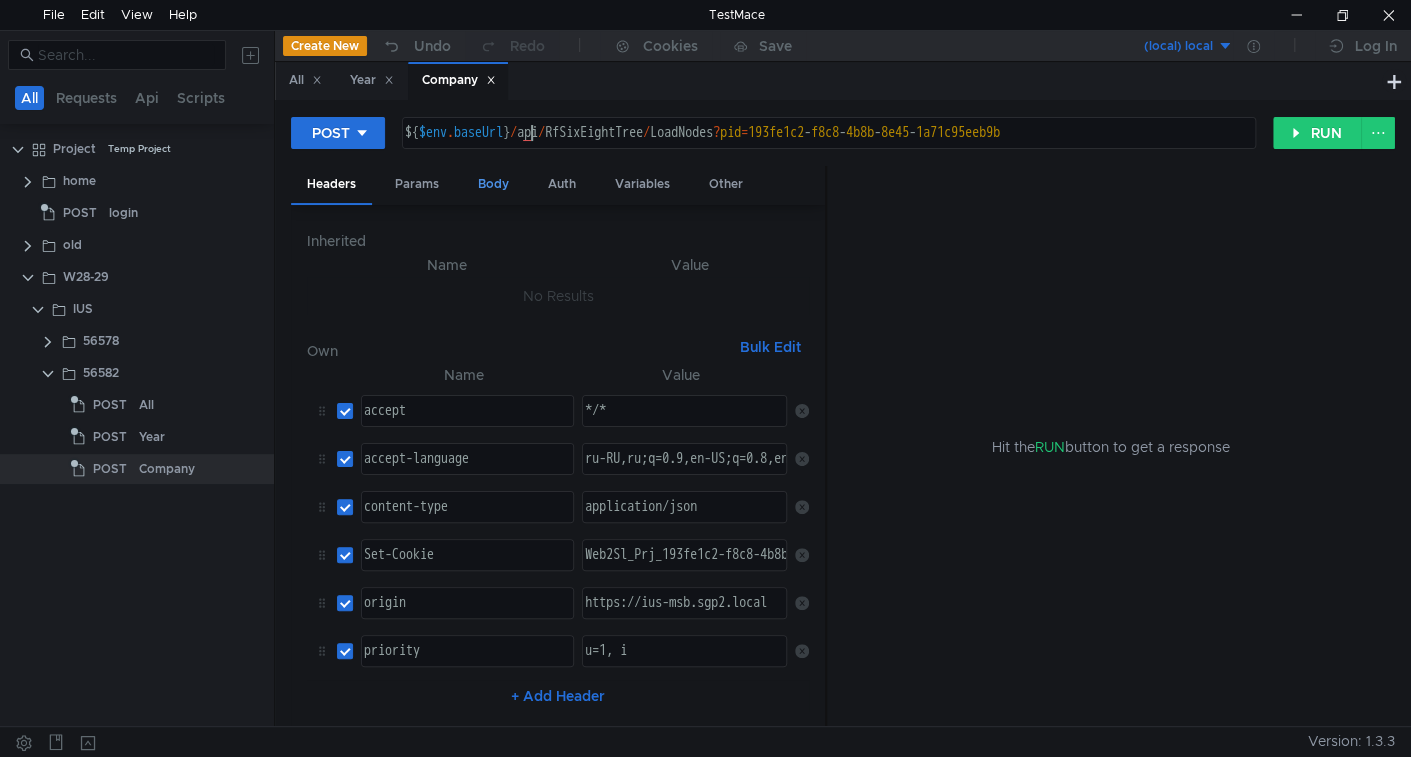 type on "${$env.baseUrl}/api/RfSixEightTree/LoadNodes?pid=193fe1c2-f8c8-4b8b-8e45-1a71c95eeb9b" 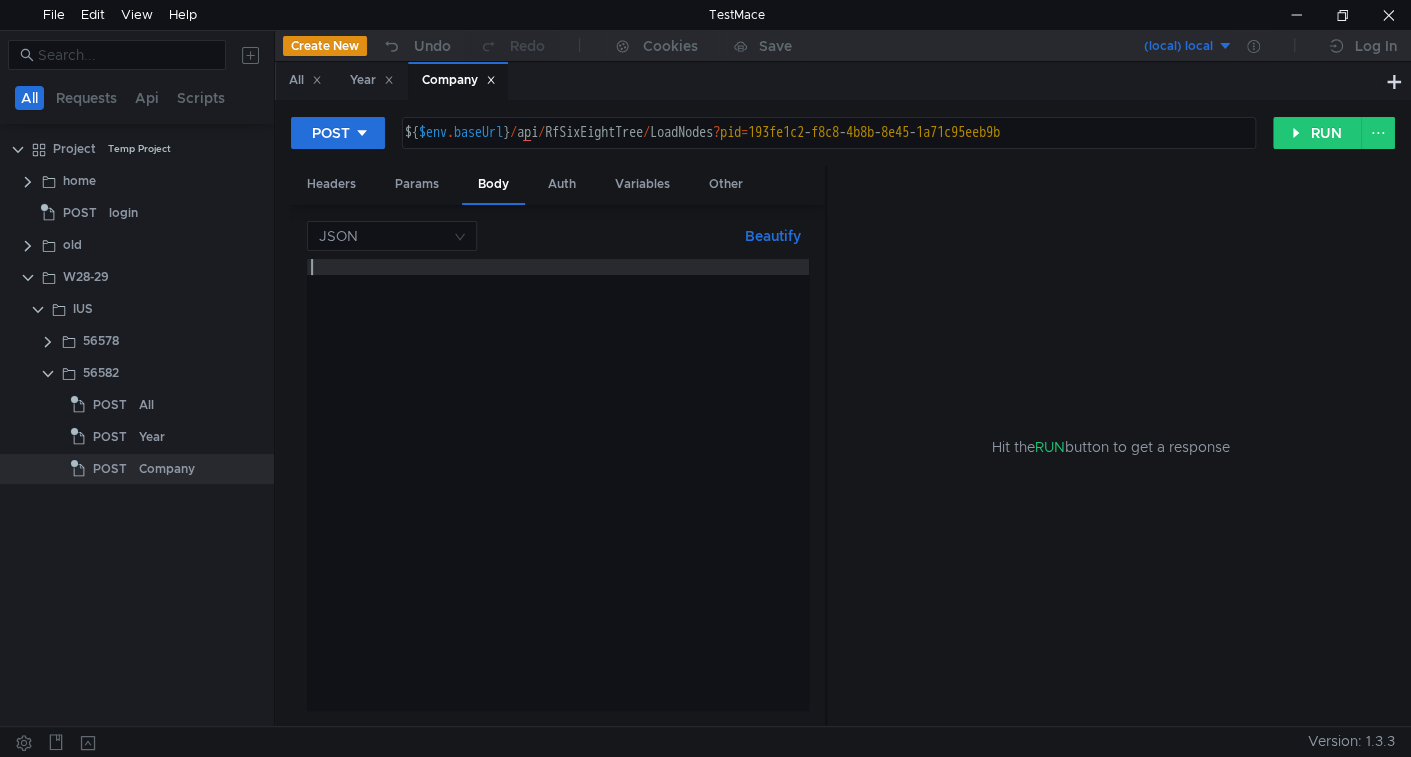 click at bounding box center [558, 500] 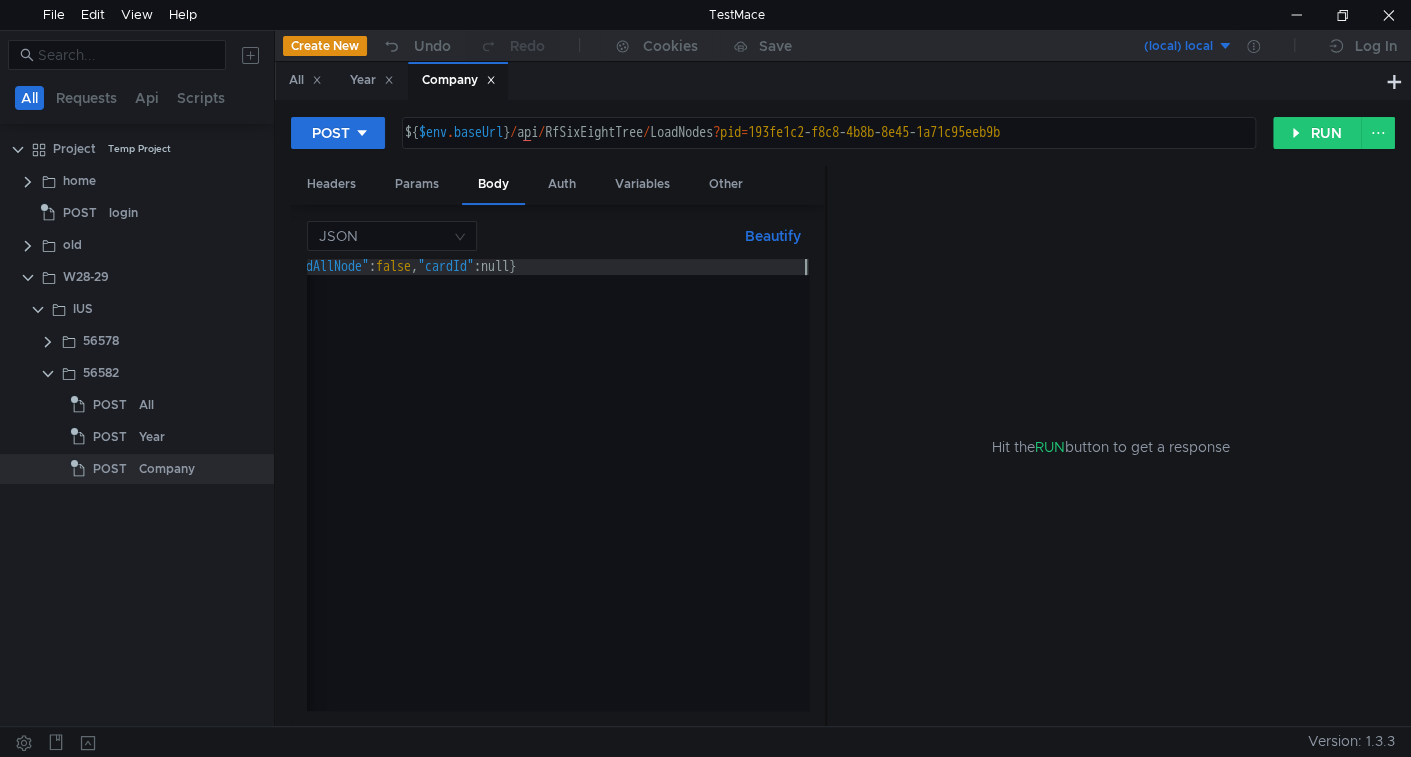 scroll, scrollTop: 0, scrollLeft: 1243, axis: horizontal 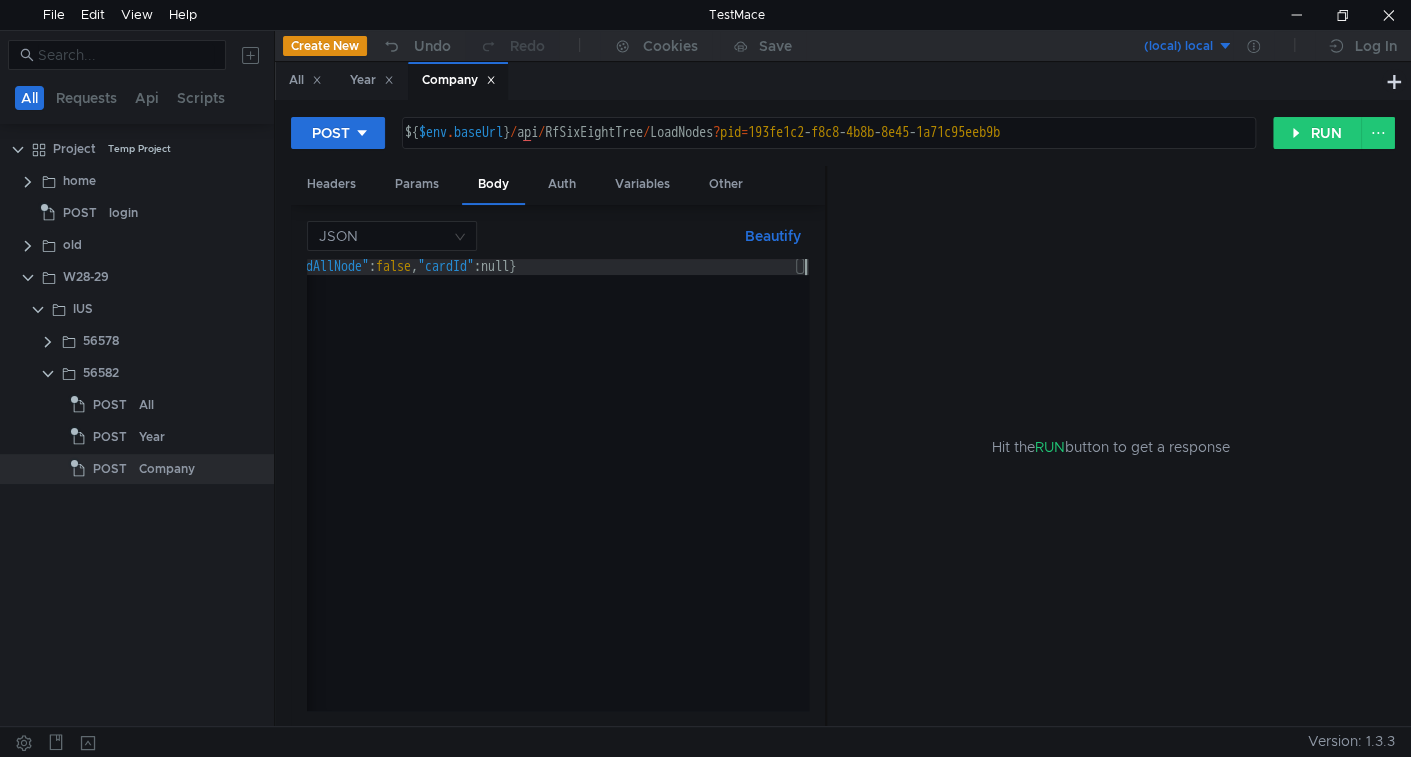 click on "Beautify" at bounding box center [773, 236] 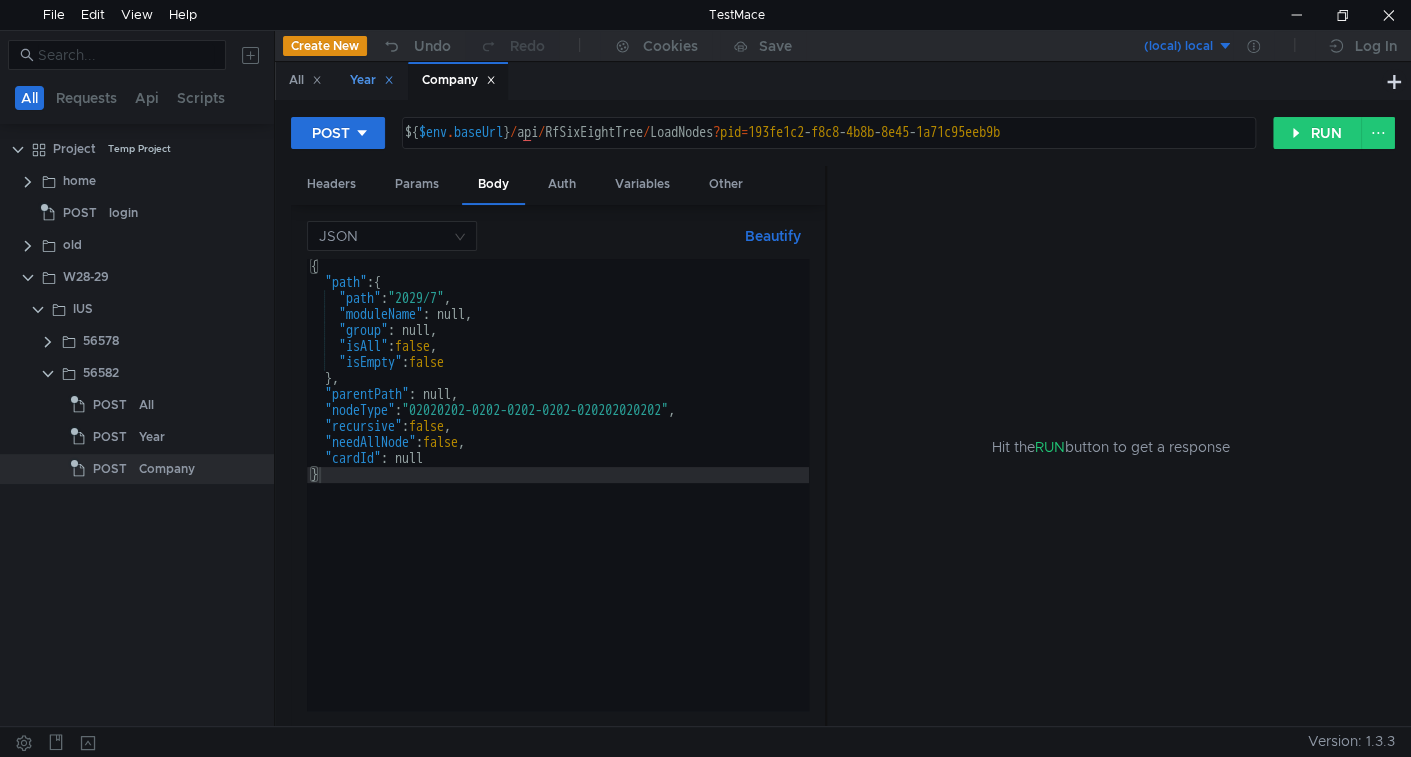 click on "Year" at bounding box center (305, 80) 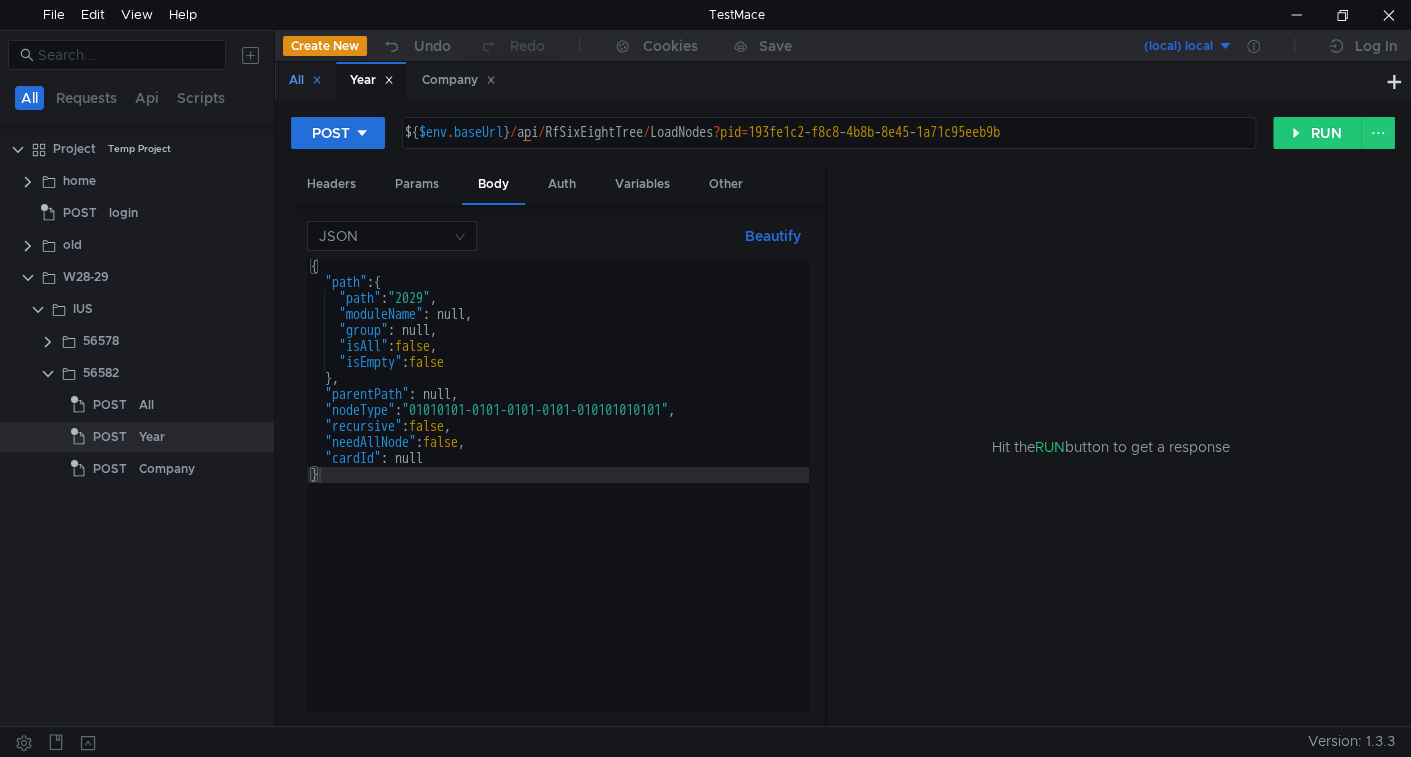 click on "All" at bounding box center (304, 80) 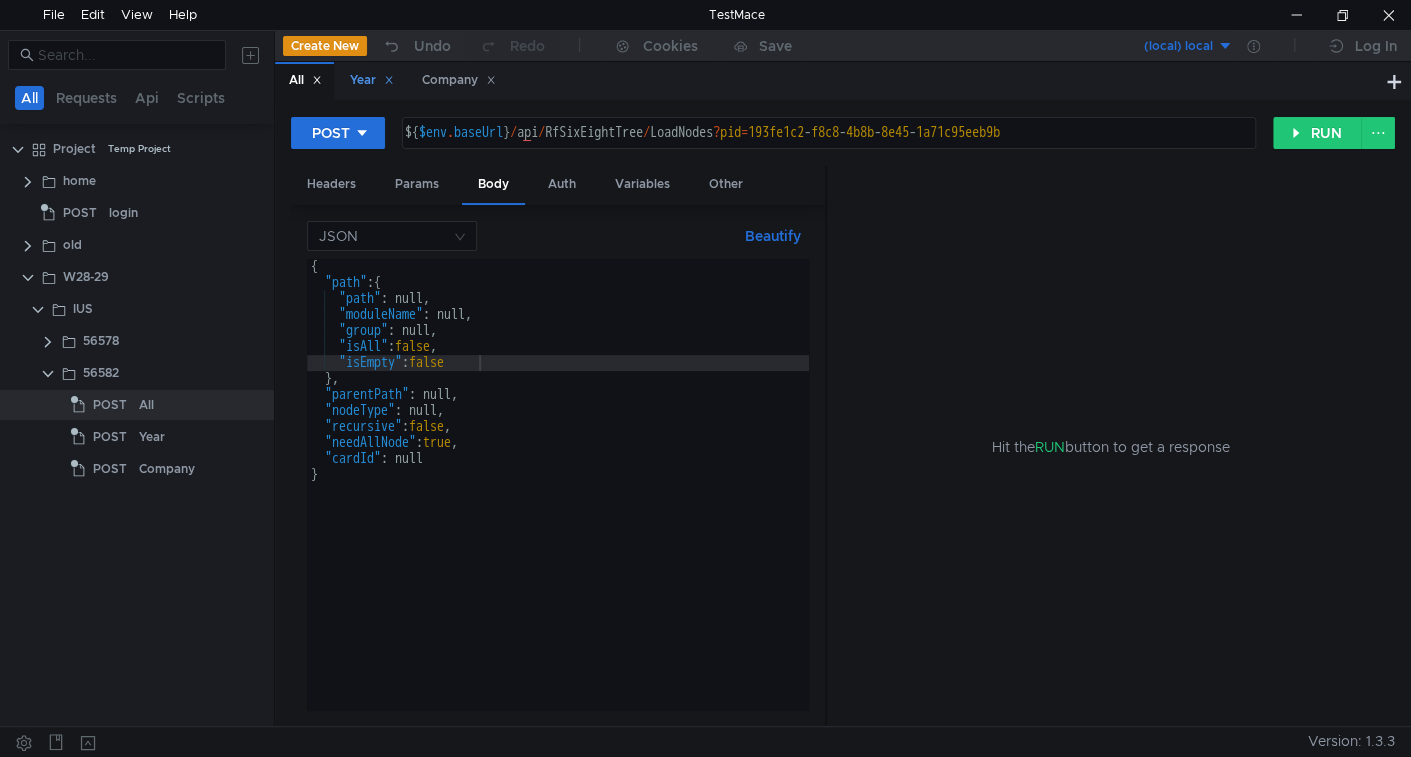 click on "Year" at bounding box center [305, 80] 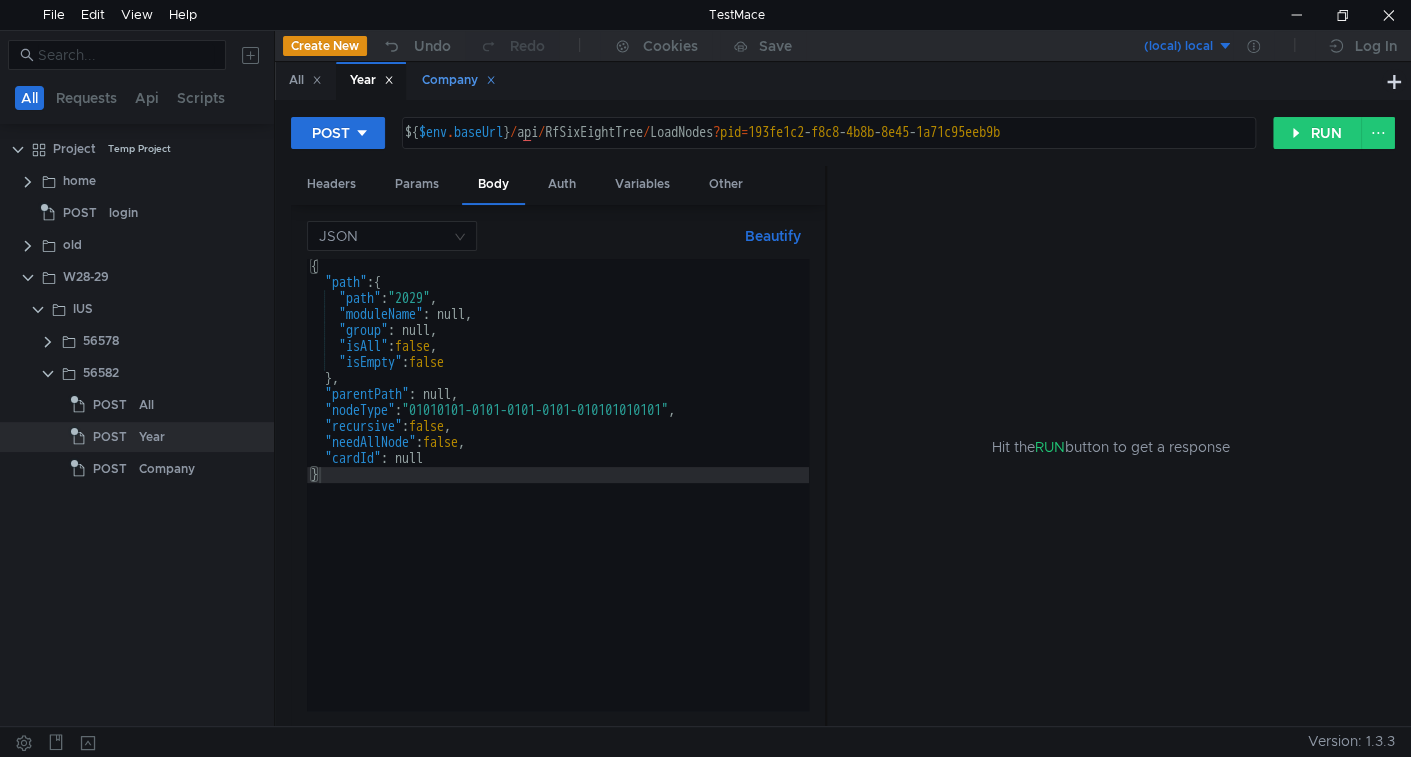 click on "Company" at bounding box center [305, 80] 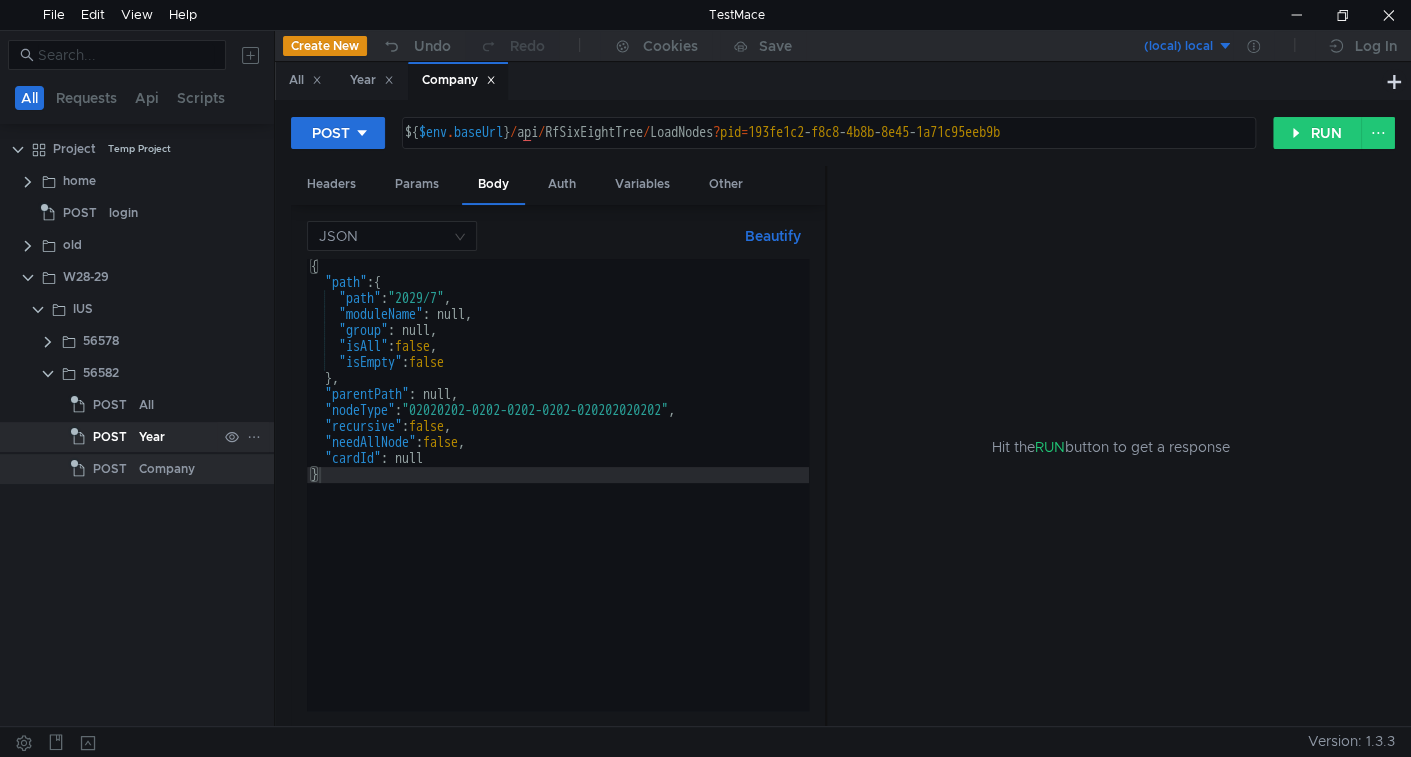 click on "Year" at bounding box center [146, 405] 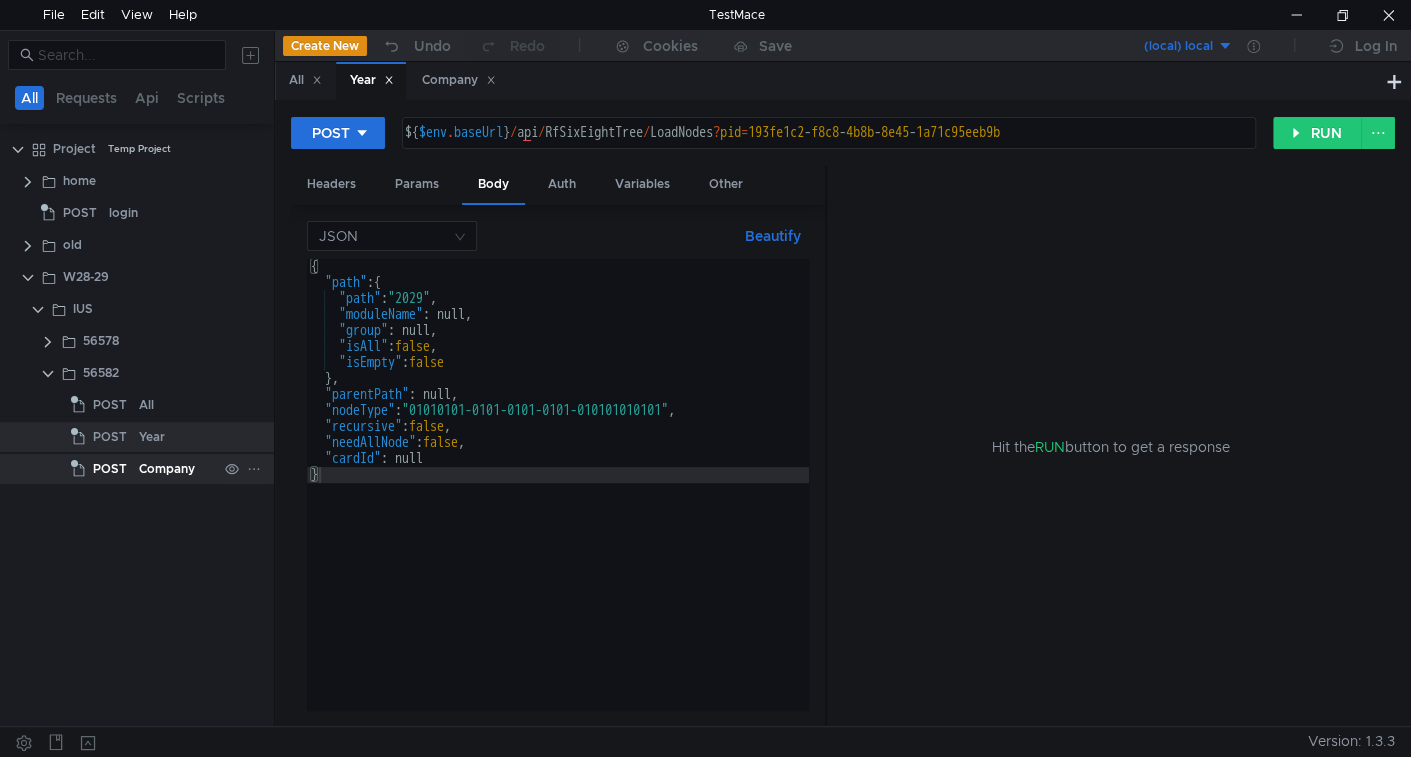 click on "Company" at bounding box center [146, 405] 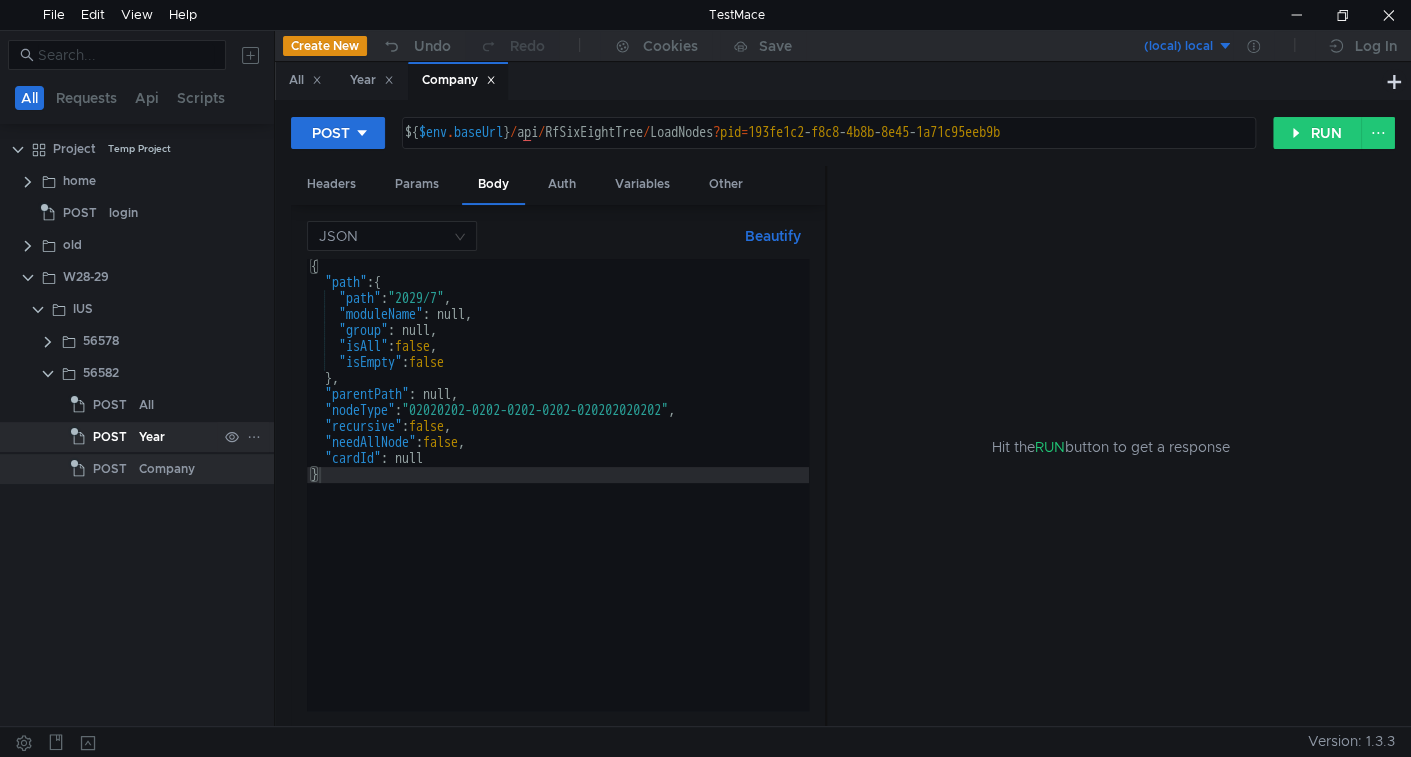 click on "Year" at bounding box center (146, 405) 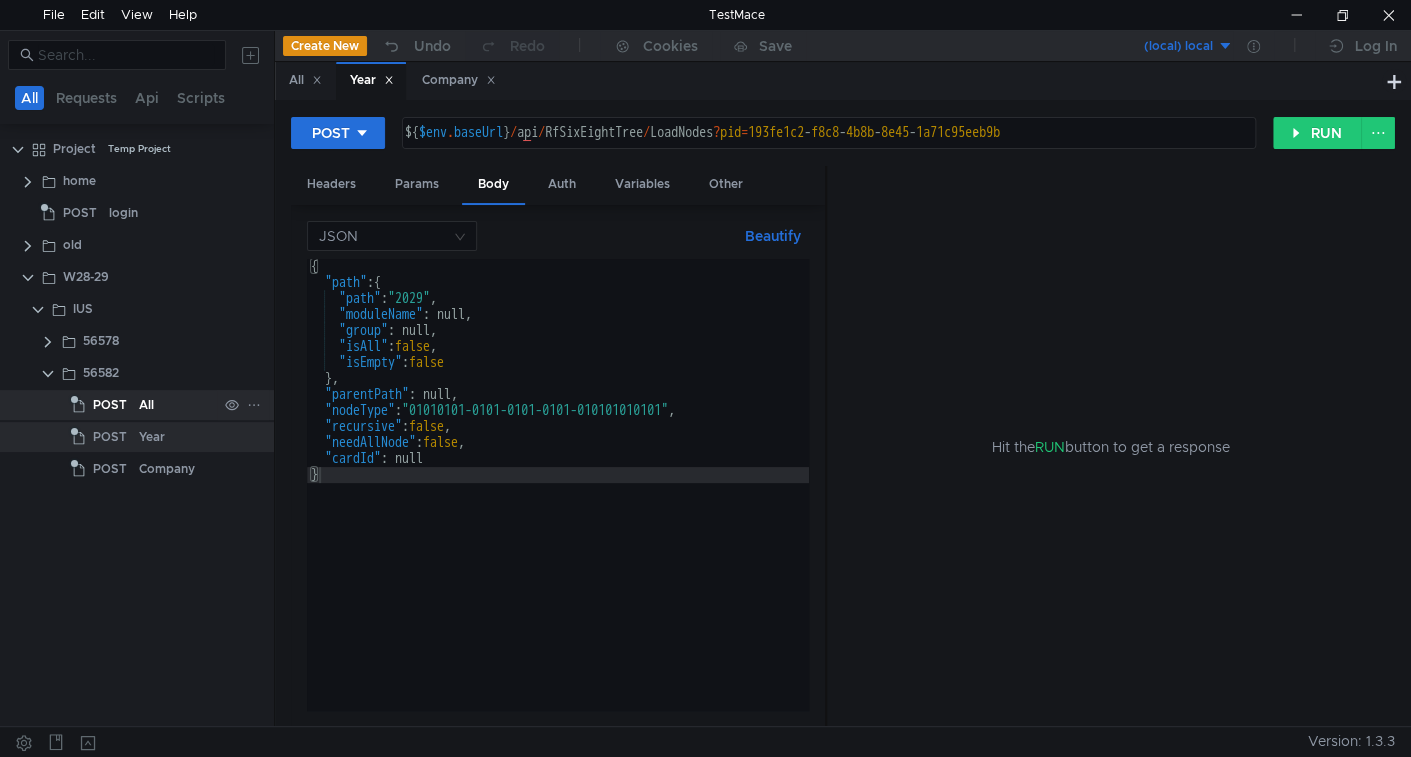 click on "All" at bounding box center (178, 405) 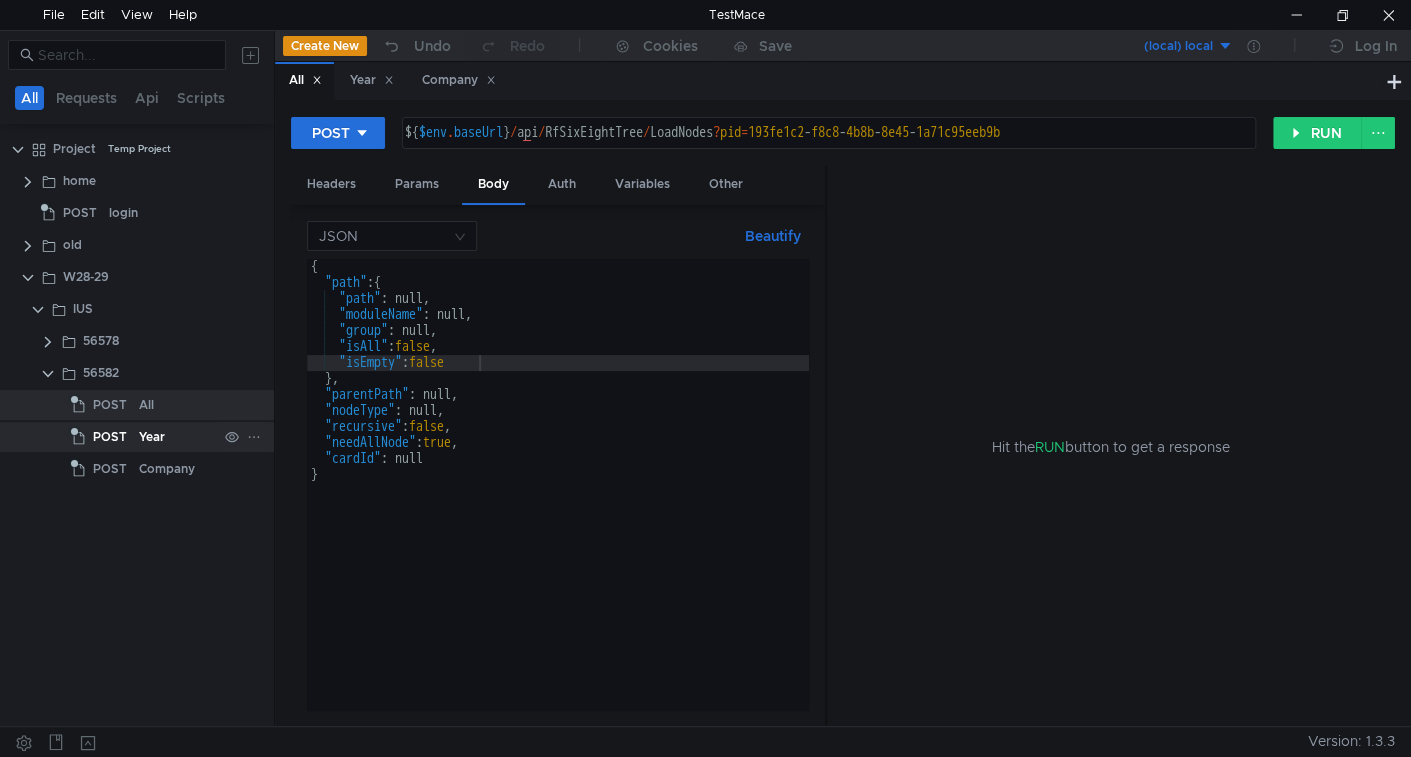 click on "Year" at bounding box center (146, 405) 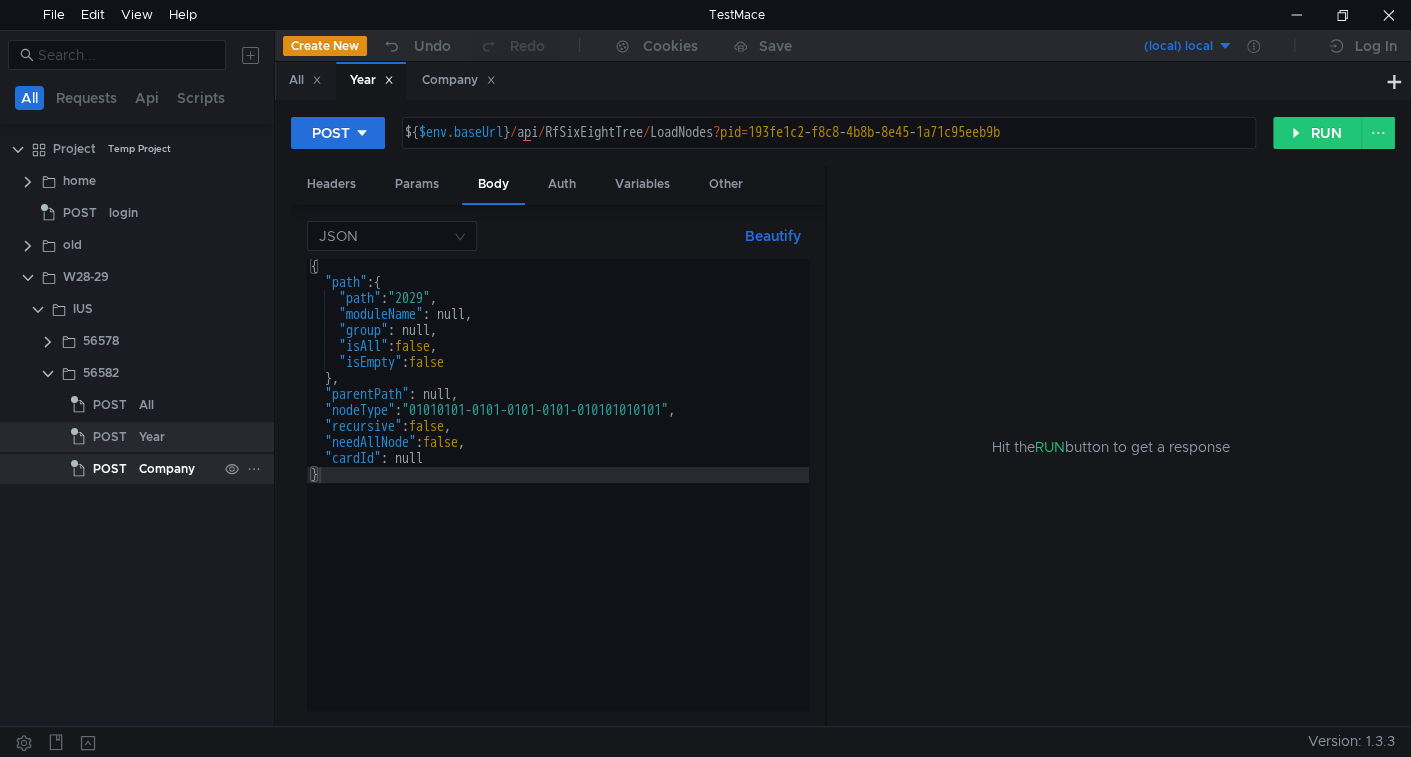 click on "Company" at bounding box center [146, 405] 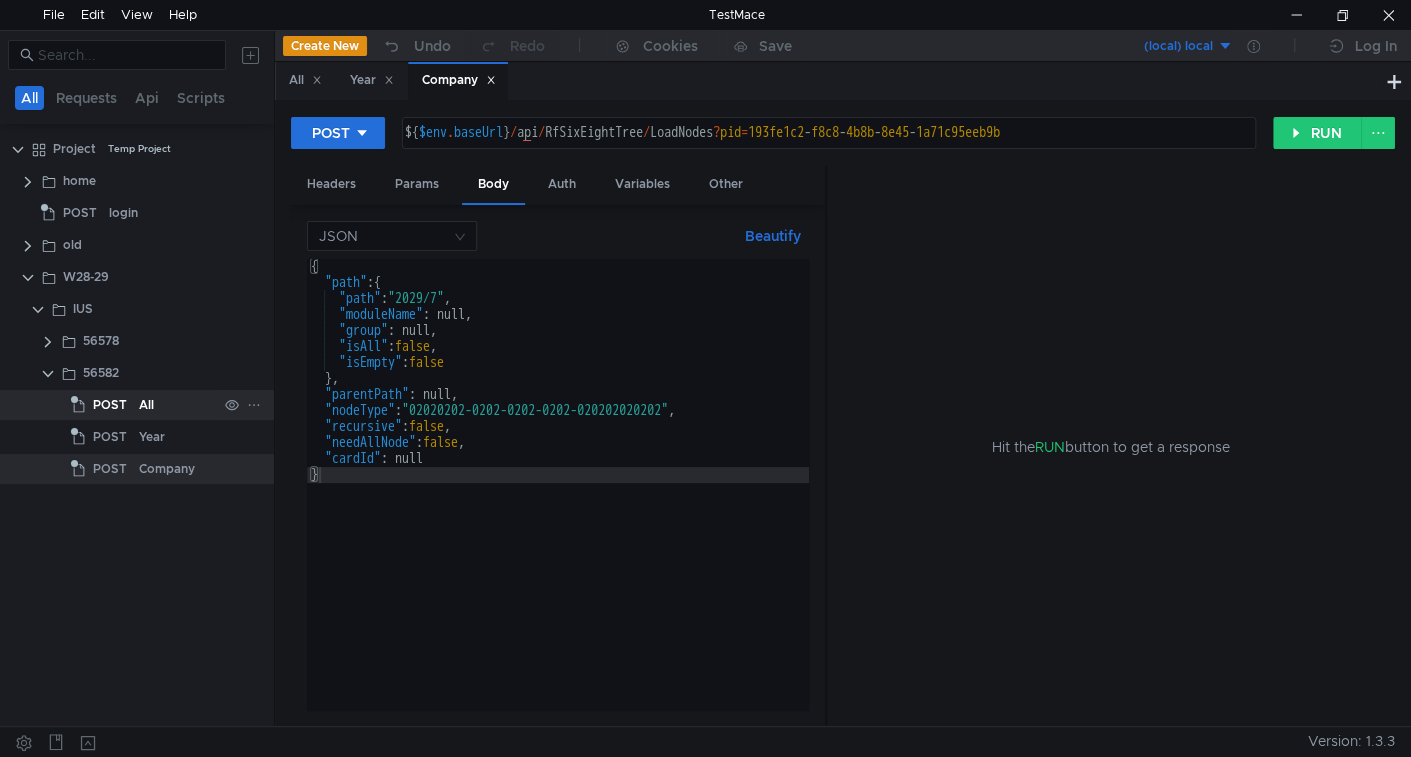 click on "All" at bounding box center [178, 405] 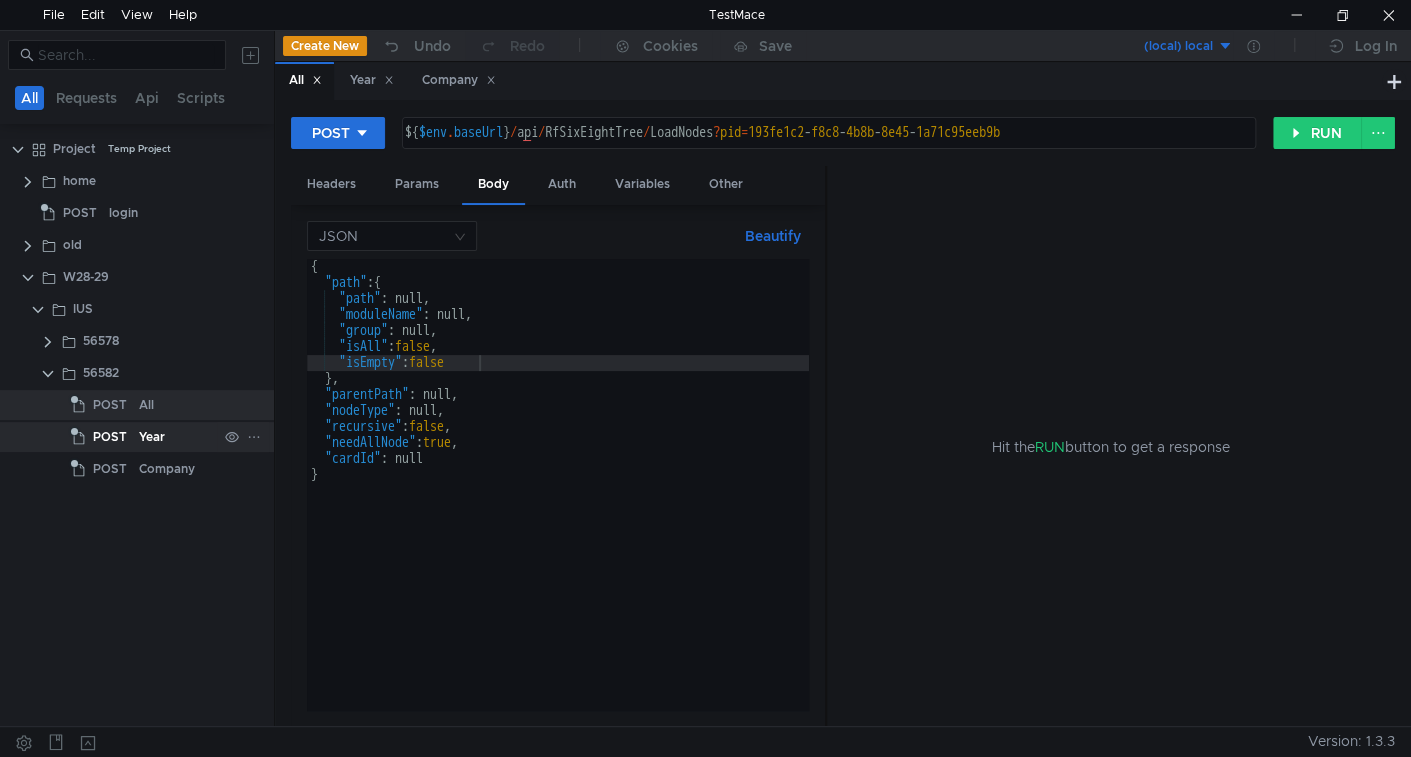click on "Year" at bounding box center [178, 405] 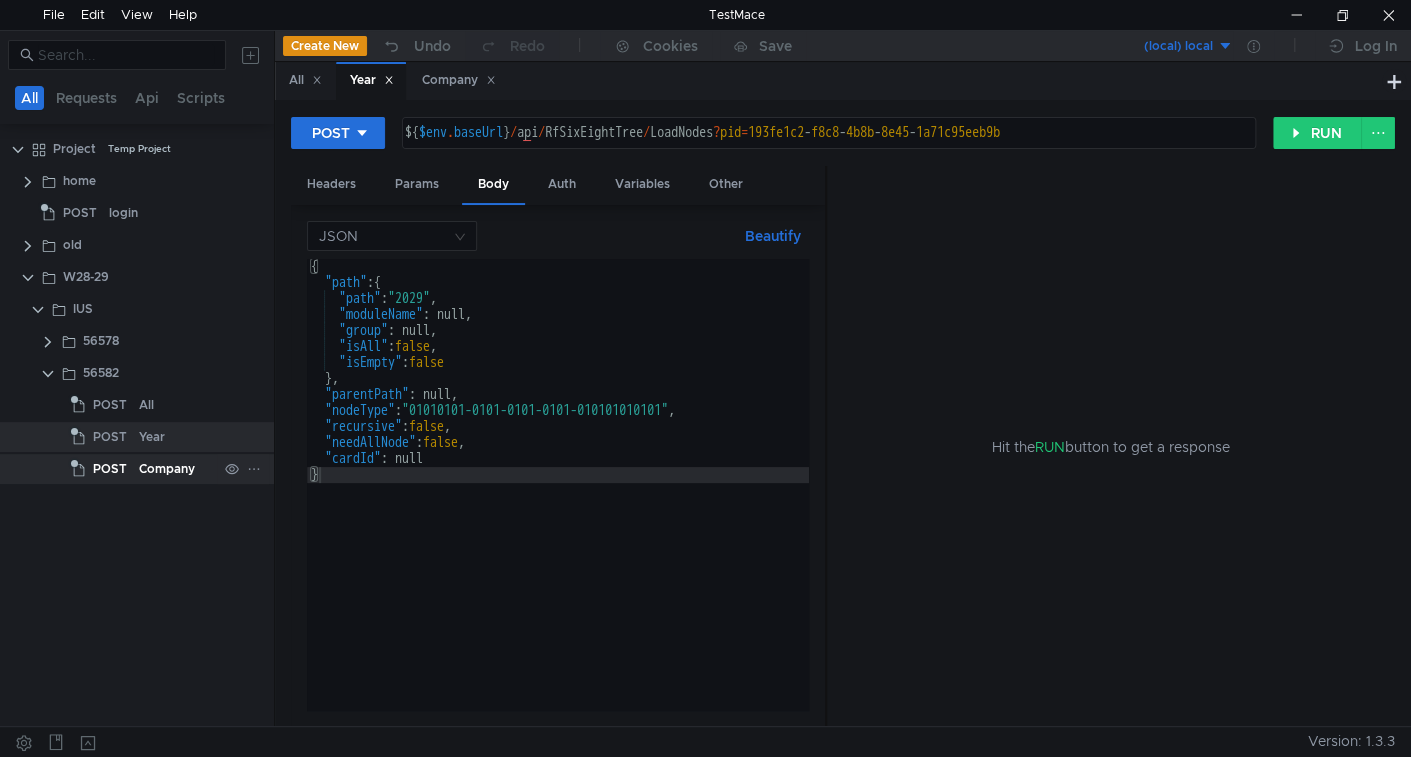 click on "Company" at bounding box center [146, 405] 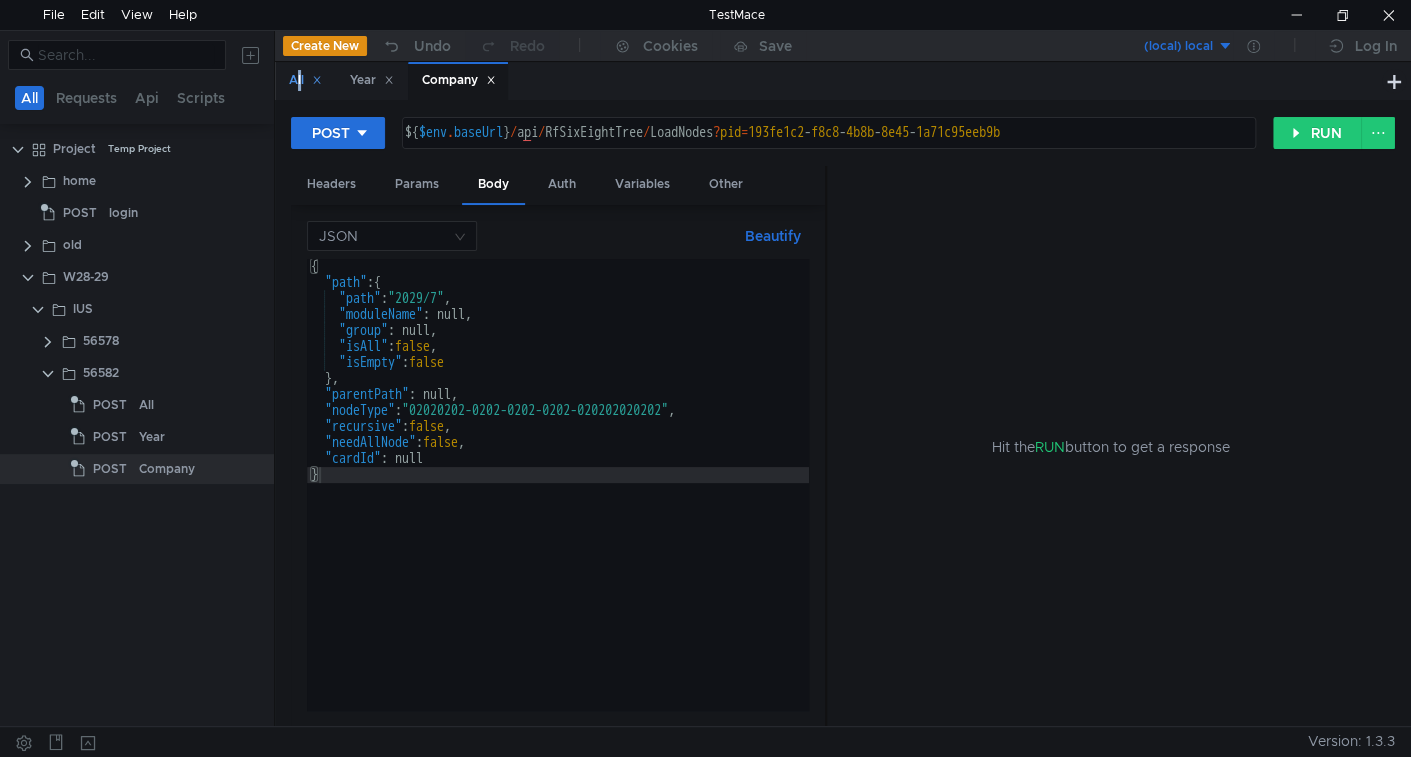 click on "All" at bounding box center (305, 80) 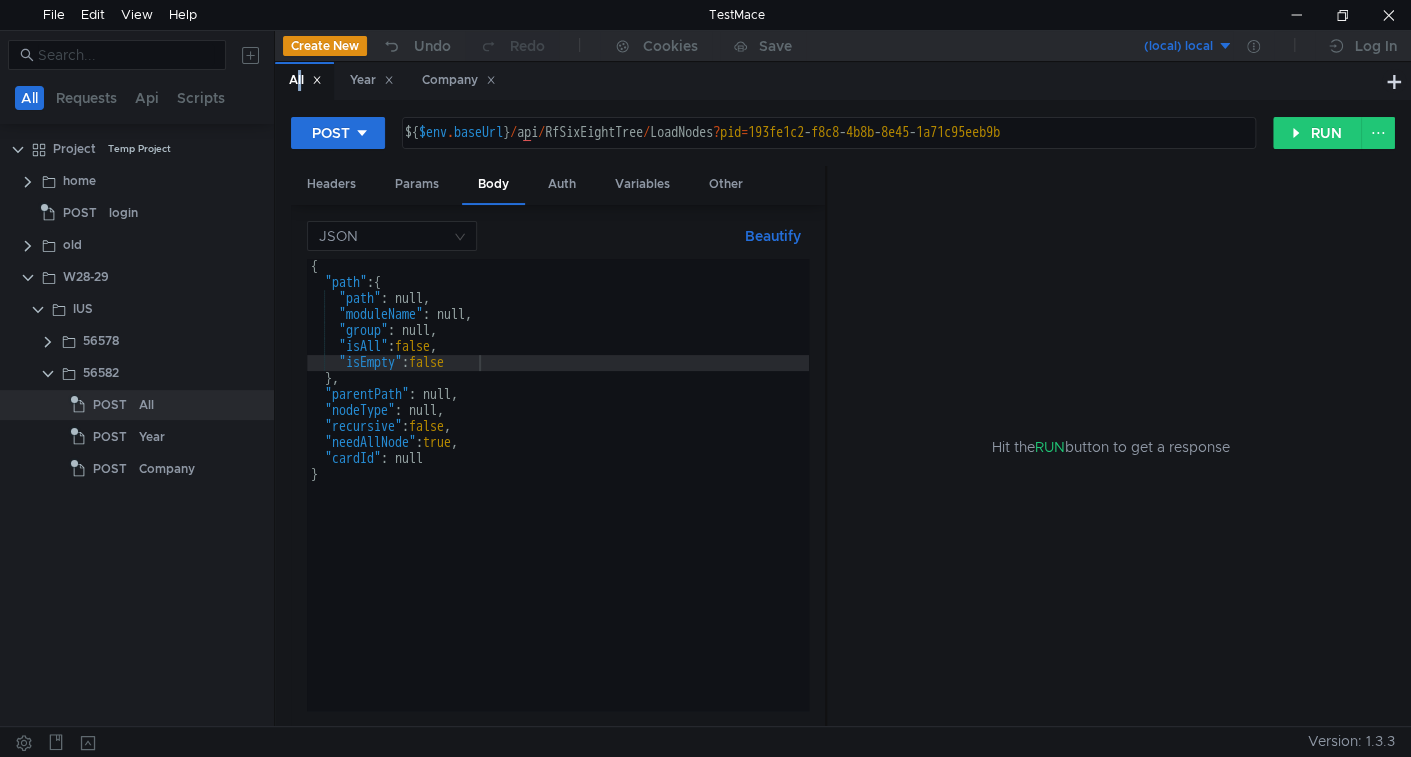 click on "All" at bounding box center (304, 81) 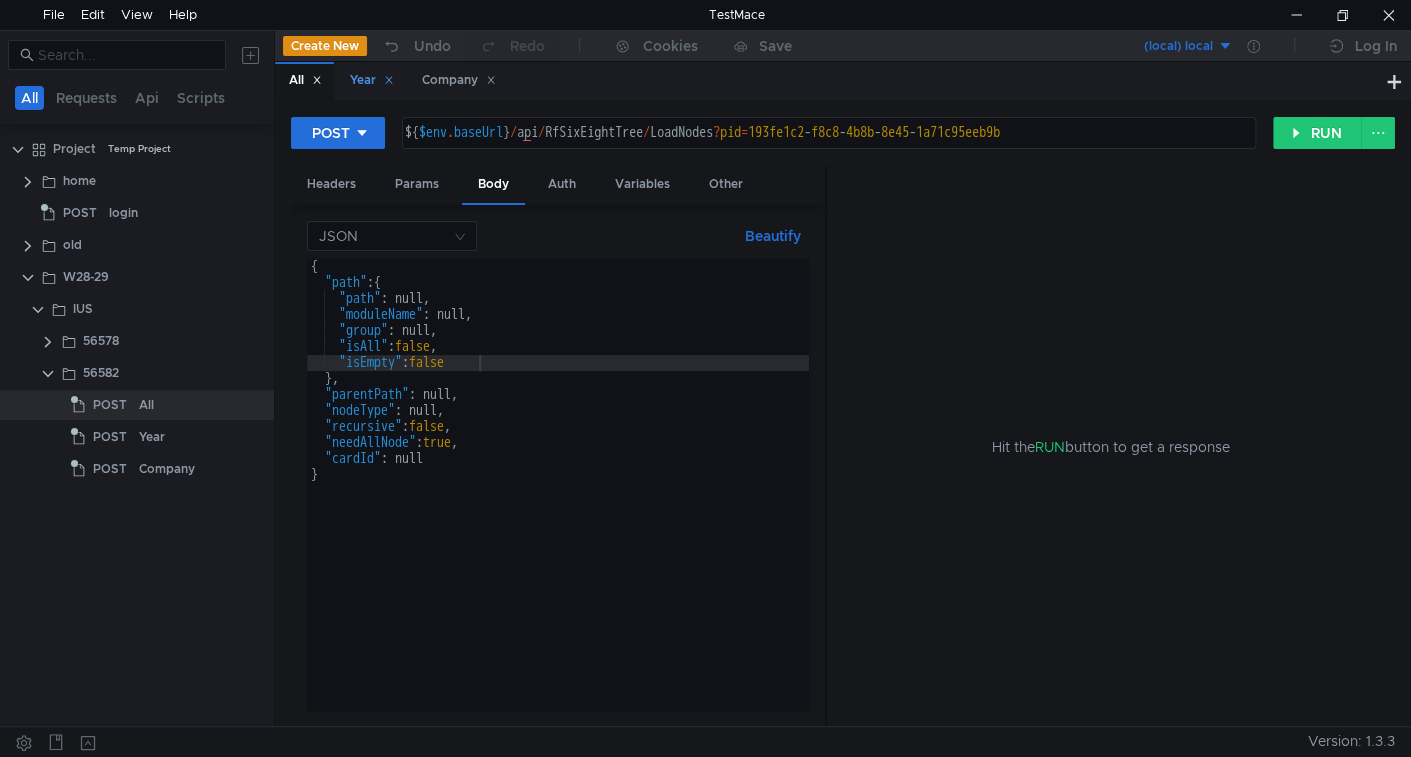 click on "Year" at bounding box center (371, 80) 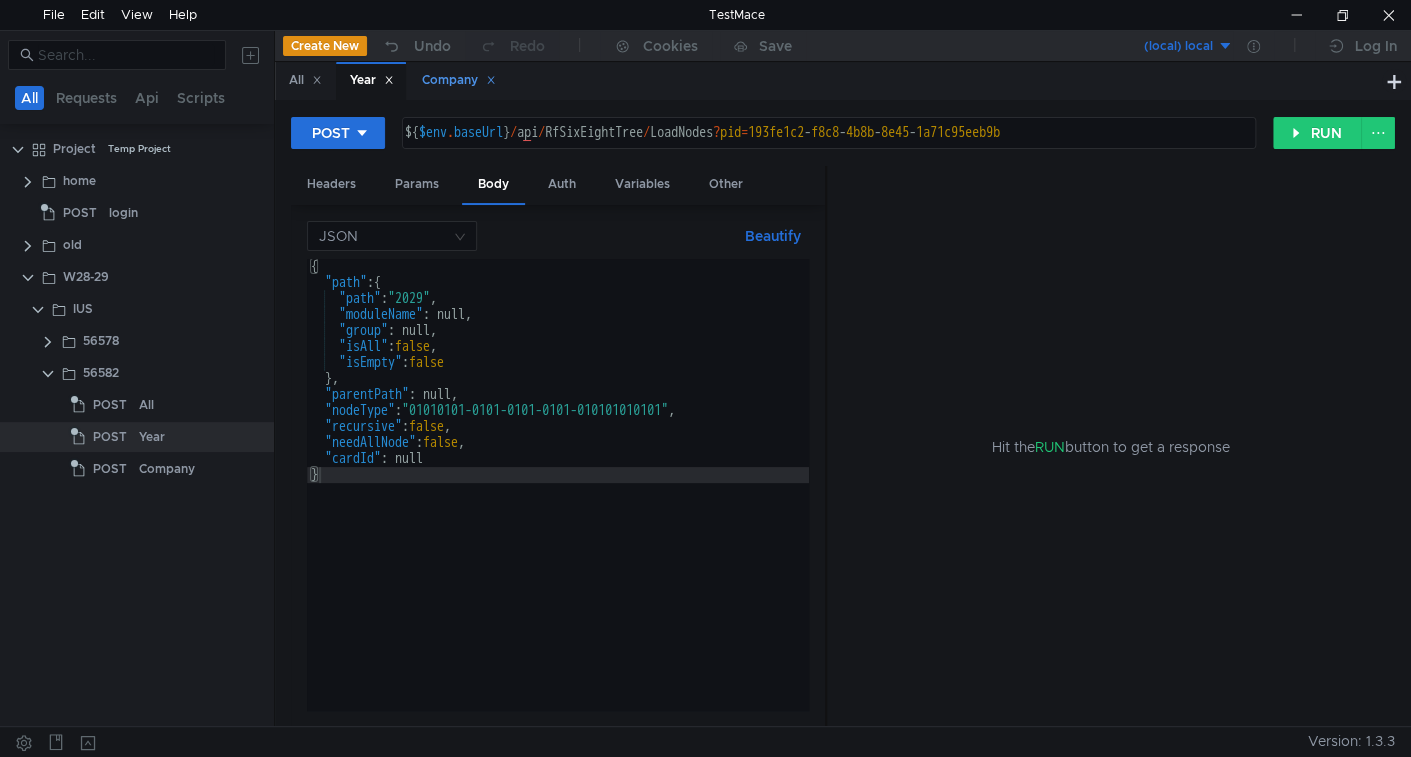 click on "Company" at bounding box center [305, 80] 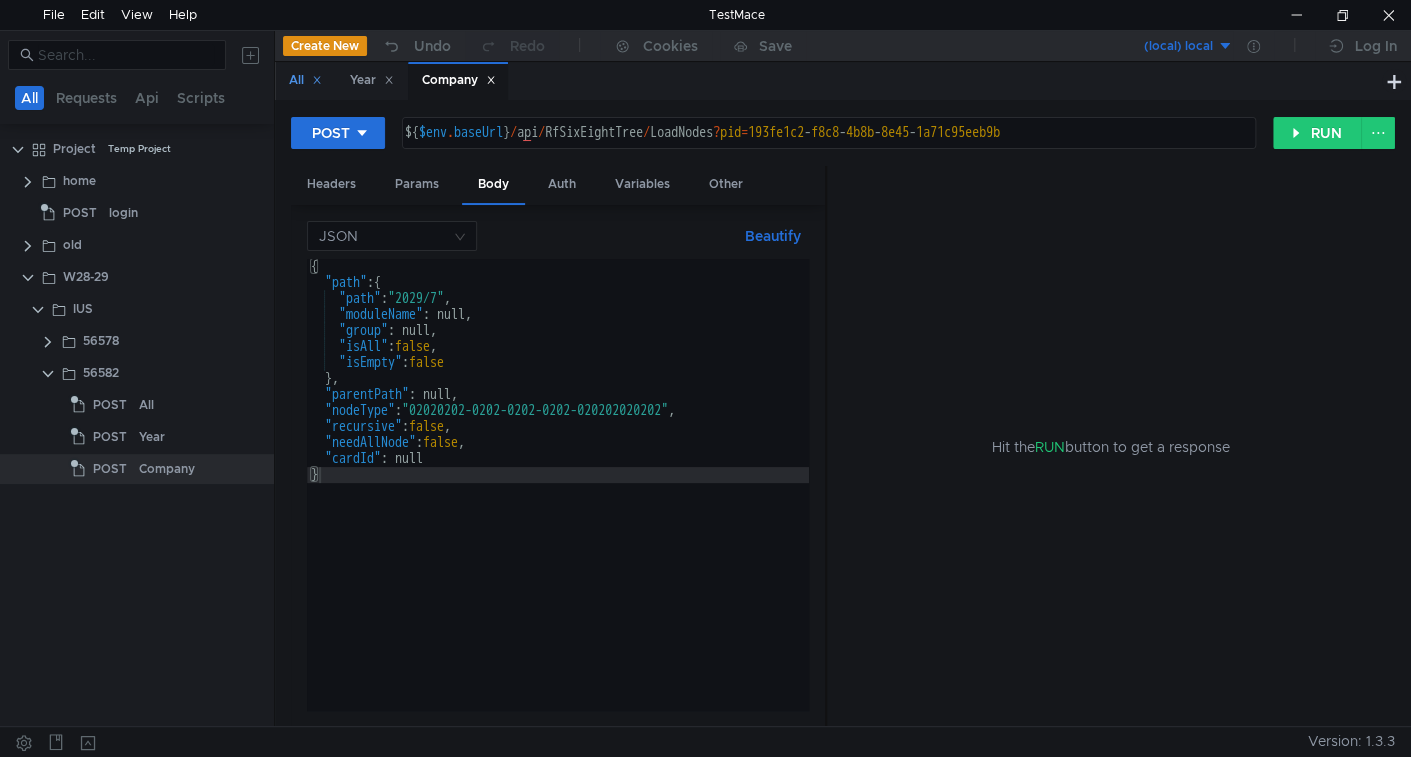 click on "All" at bounding box center [305, 80] 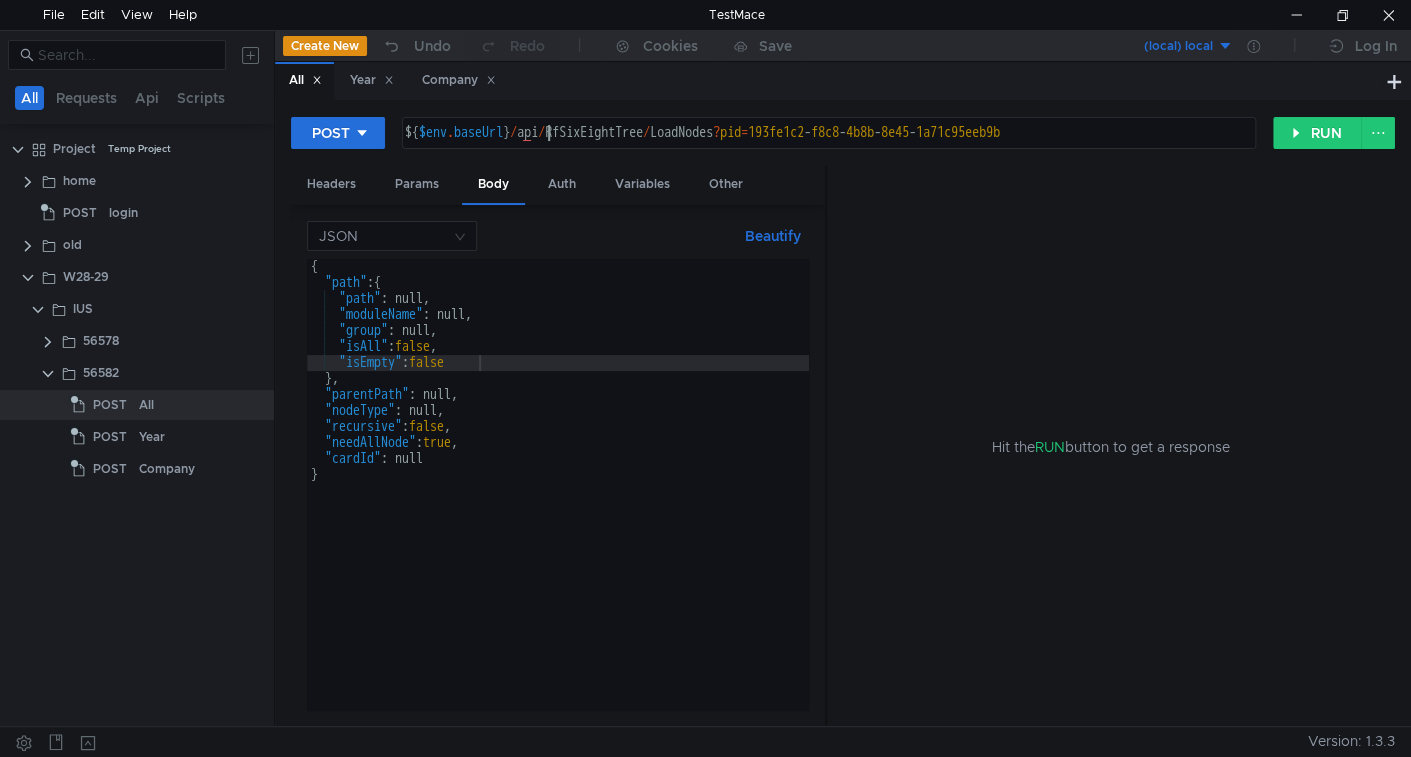 click on "${ $env . baseUrl } / api / RfSixEightTree / LoadNodes ? pid = 193fe1c2 - f8c8 - 4b8b - 8e45 - 1a71c95eeb9b" at bounding box center [827, 149] 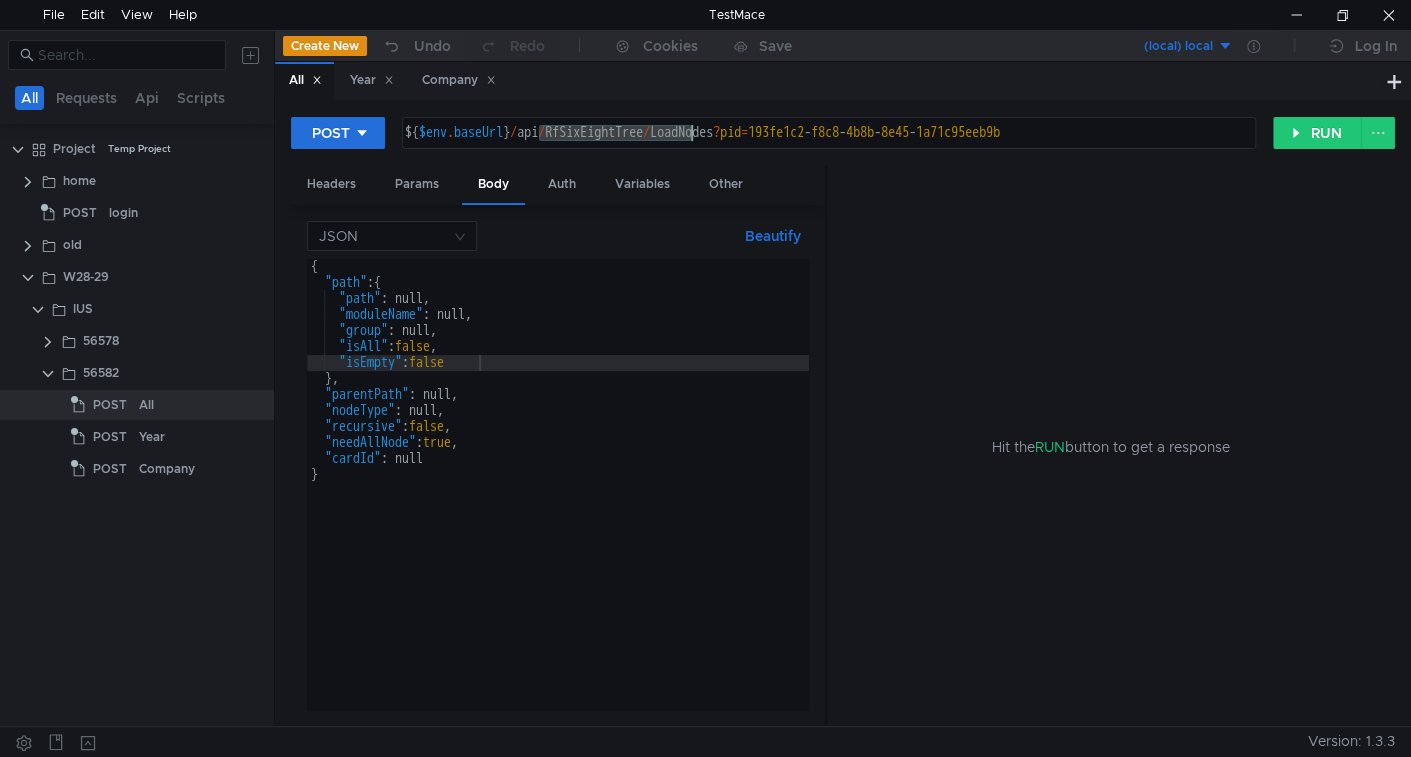 drag, startPoint x: 546, startPoint y: 129, endPoint x: 648, endPoint y: 137, distance: 102.31325 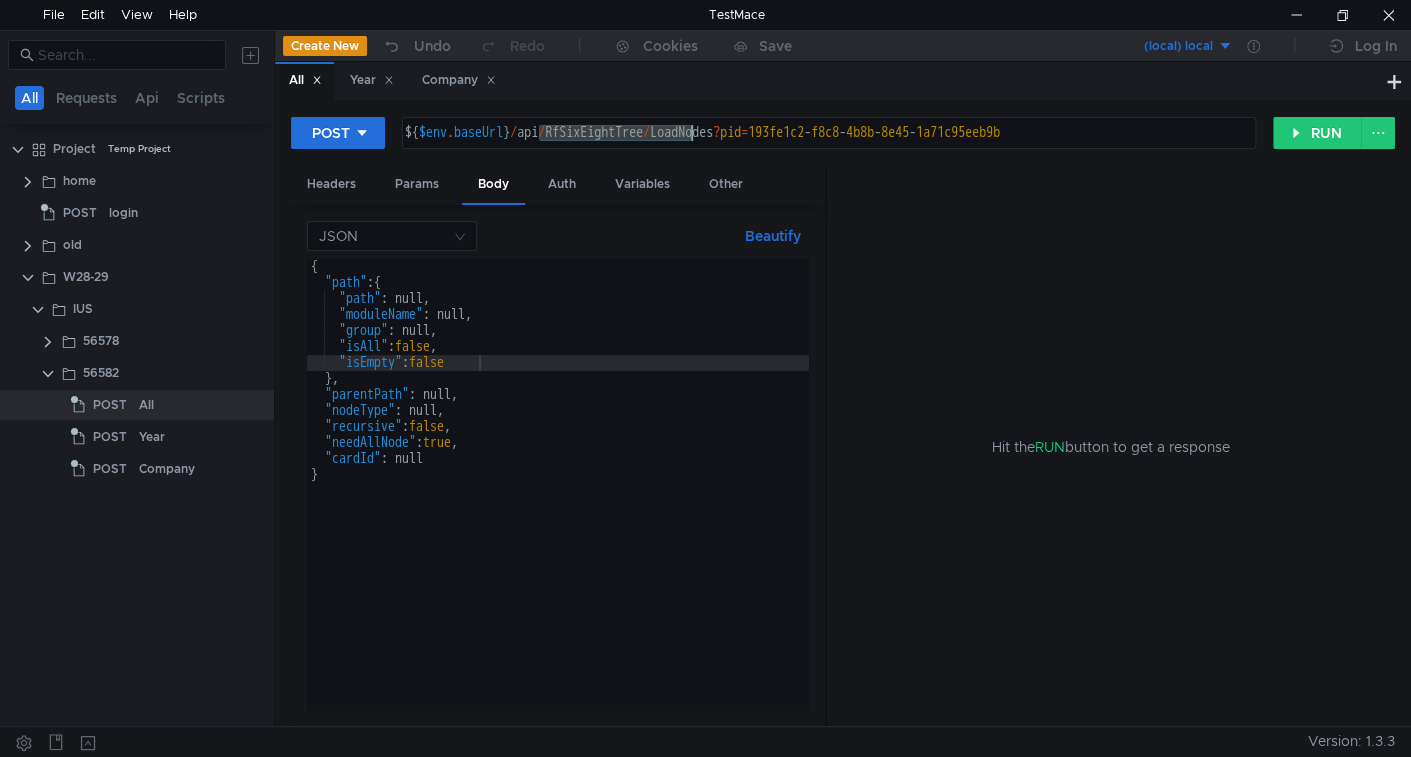 click on "${ $env . baseUrl } / api / RfSixEightTree / LoadNodes ? pid = 193fe1c2 - f8c8 - 4b8b - 8e45 - 1a71c95eeb9b" at bounding box center [827, 149] 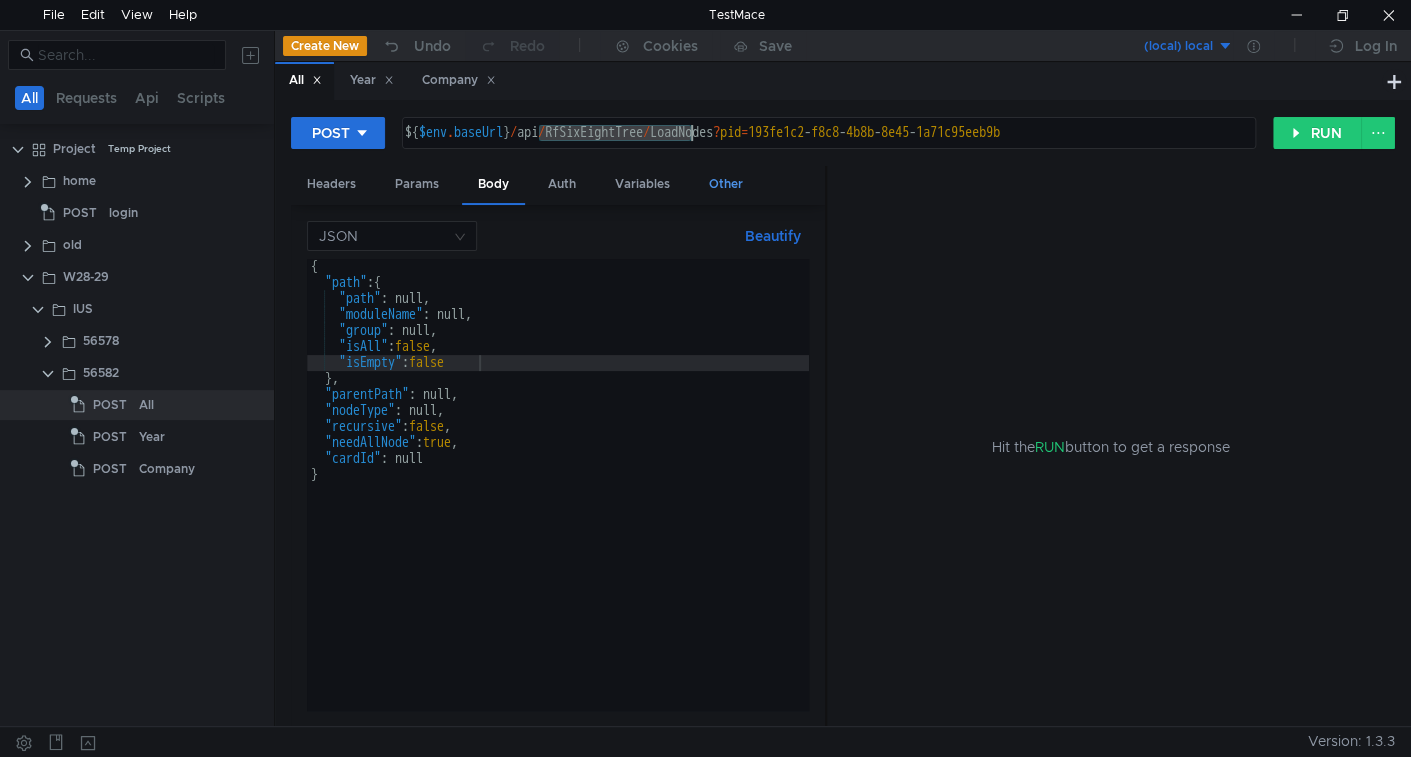 type on "${$env.baseUrl}/api/protocols/tree/LoadNodes?pid=193fe1c2-f8c8-4b8b-8e45-1a71c95eeb9b" 